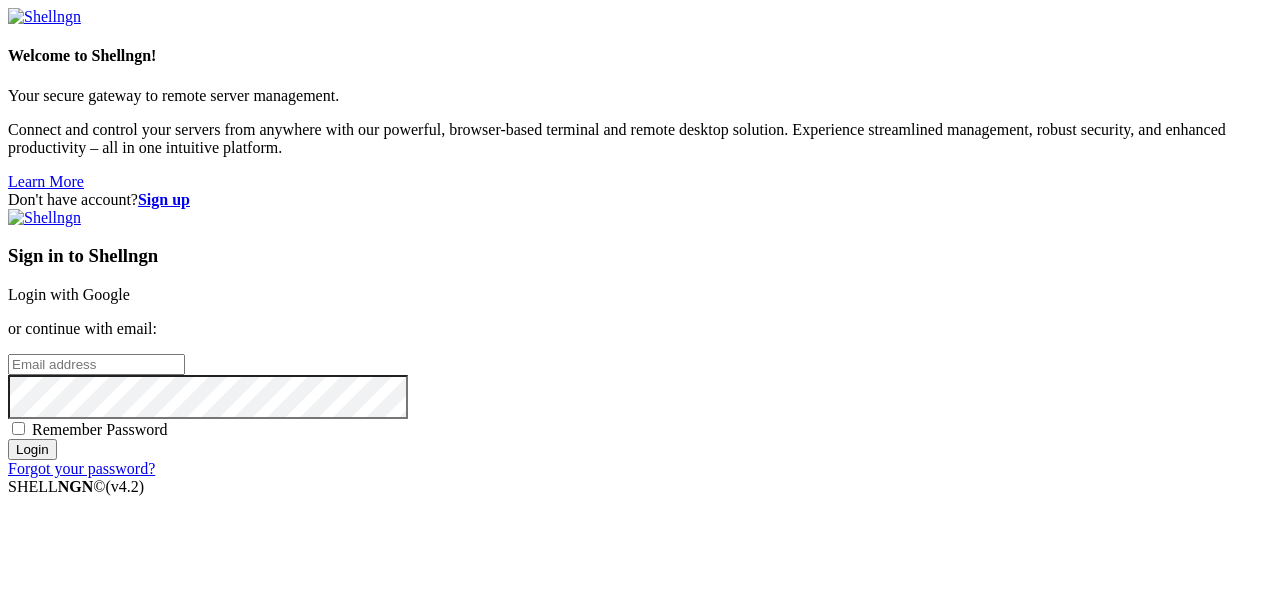 scroll, scrollTop: 0, scrollLeft: 0, axis: both 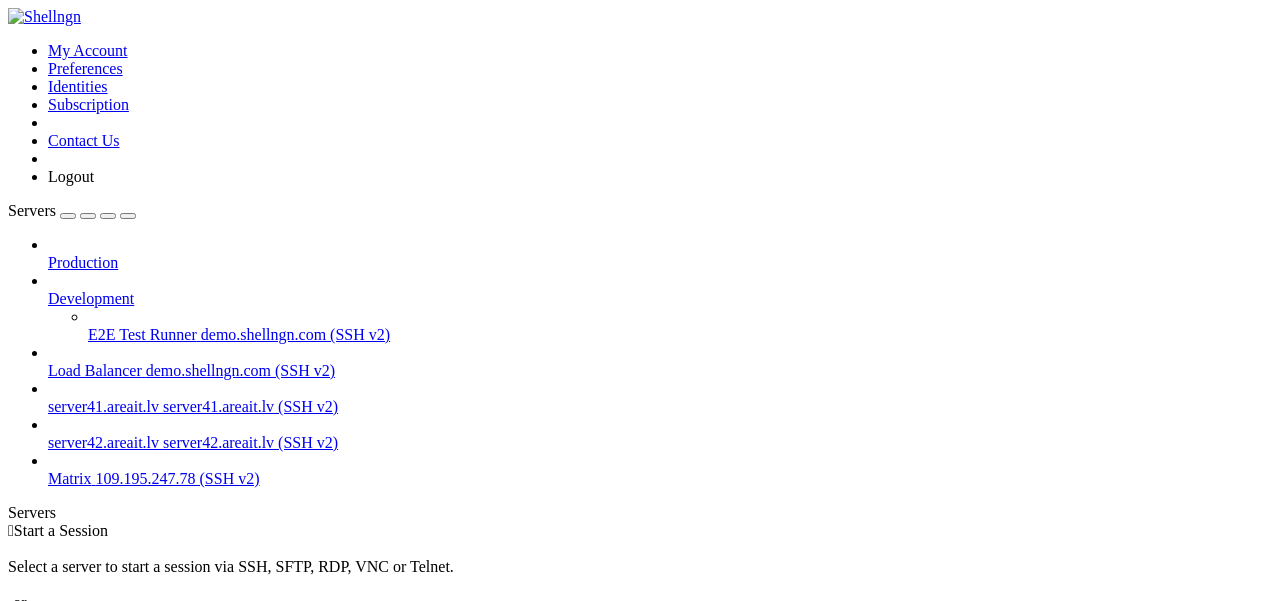 click on "109.195.247.78 (SSH v2)" at bounding box center [178, 478] 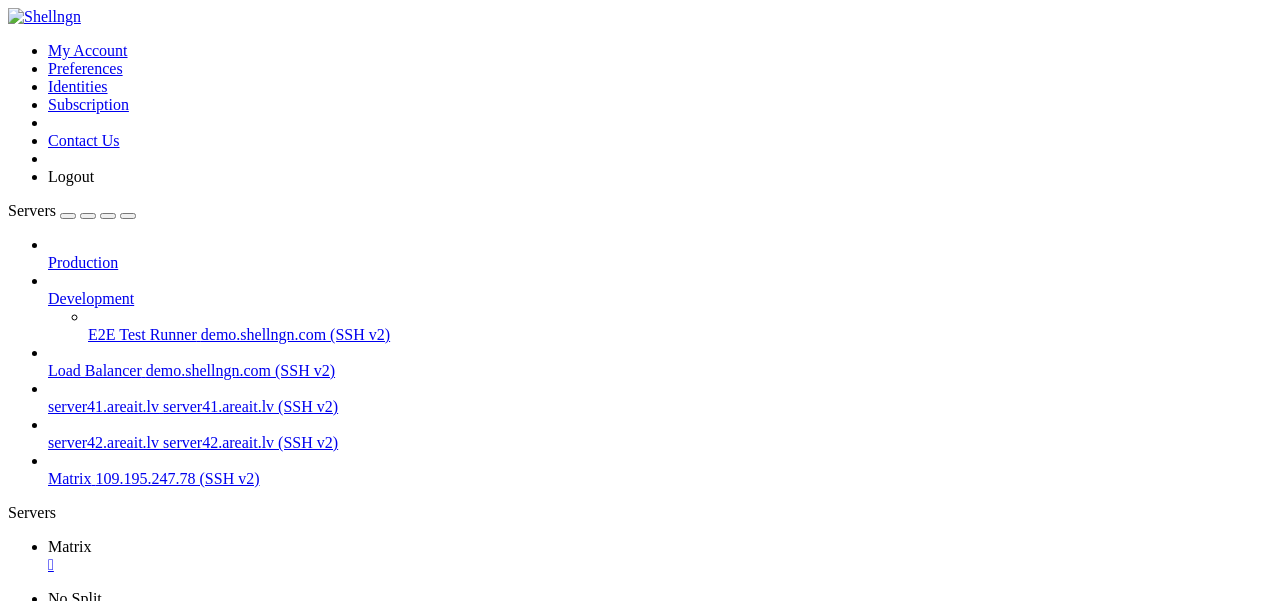 scroll, scrollTop: 0, scrollLeft: 0, axis: both 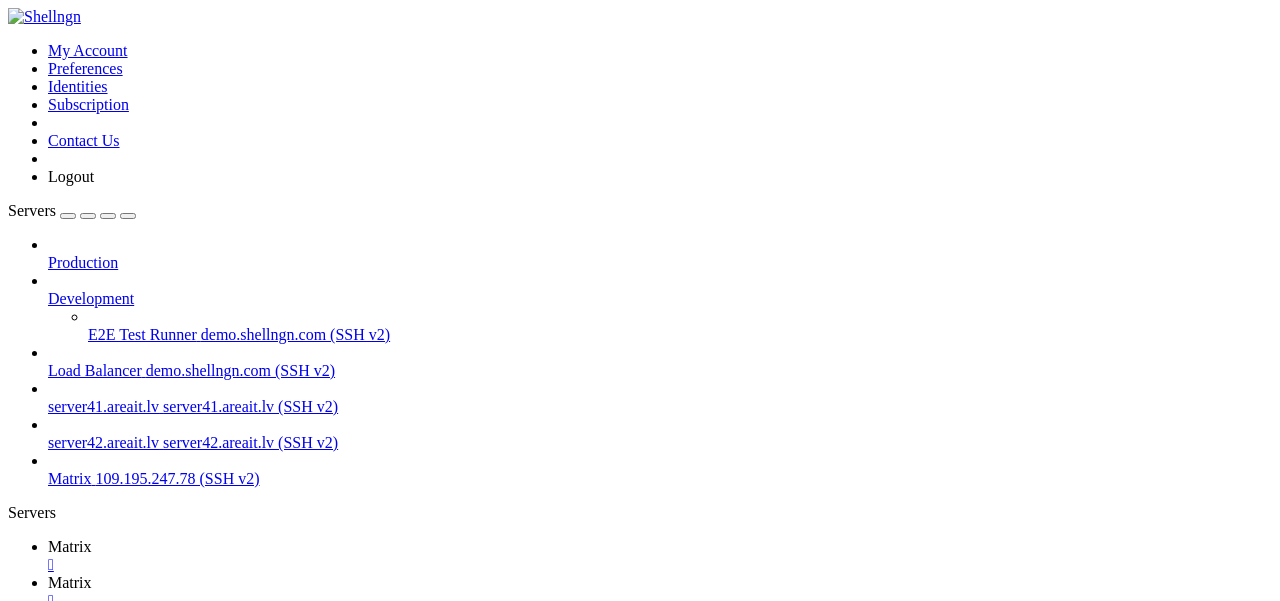 click on "  .." at bounding box center [18, 1022] 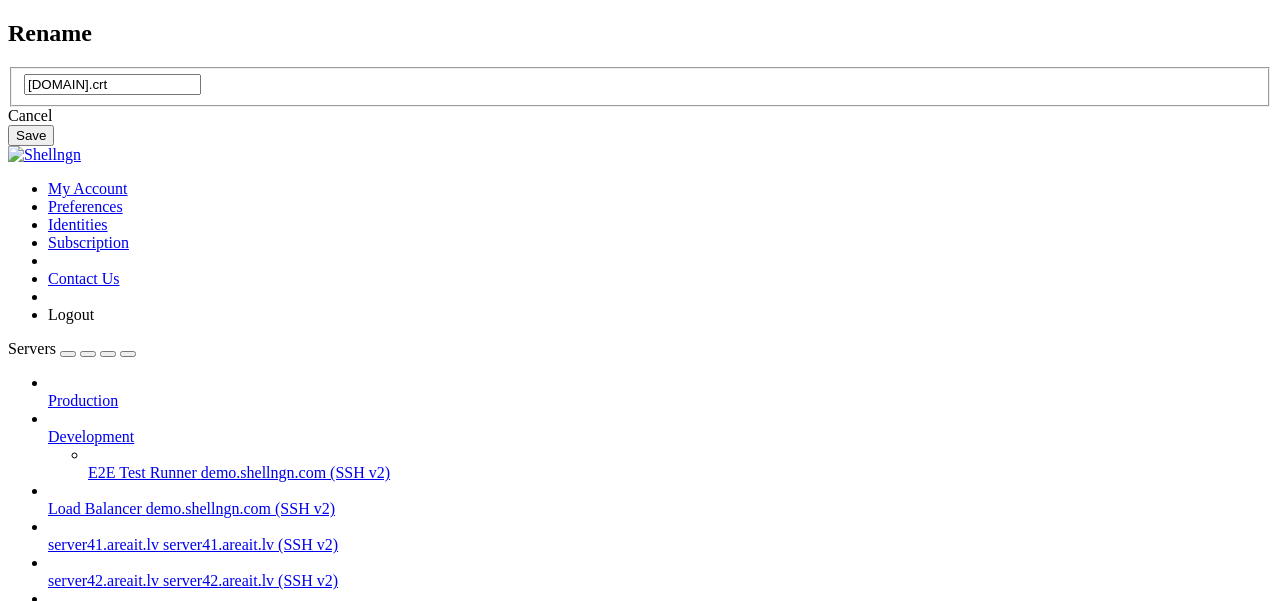 click on "[DOMAIN].crt" at bounding box center [112, 84] 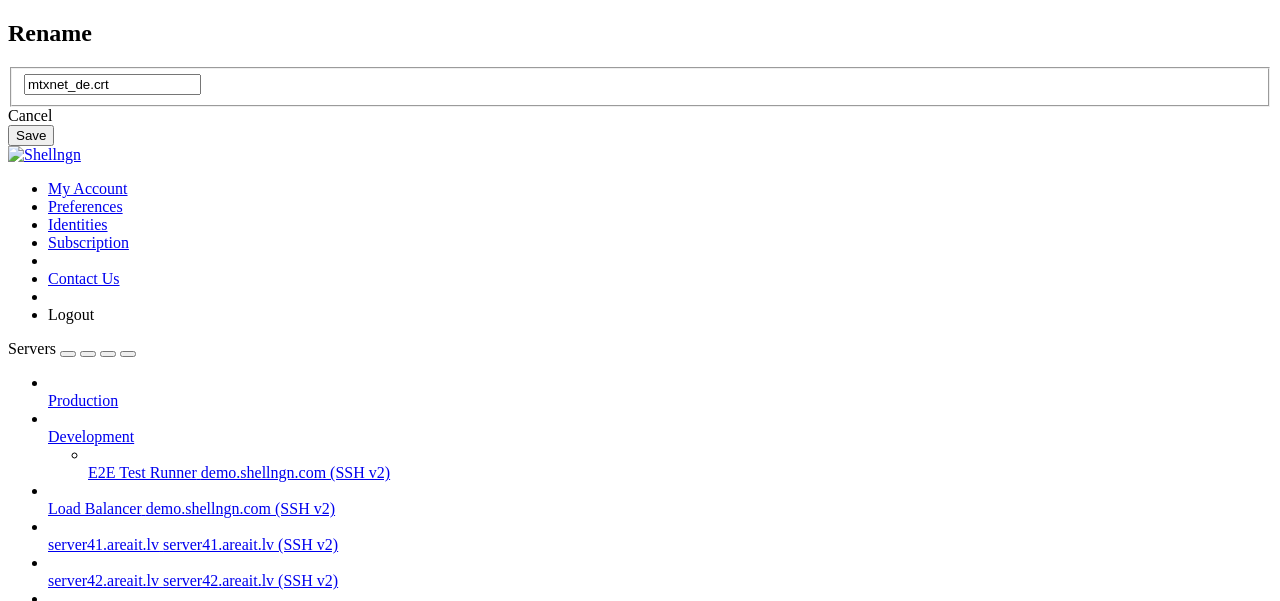 type on "mtxnet_de.crt" 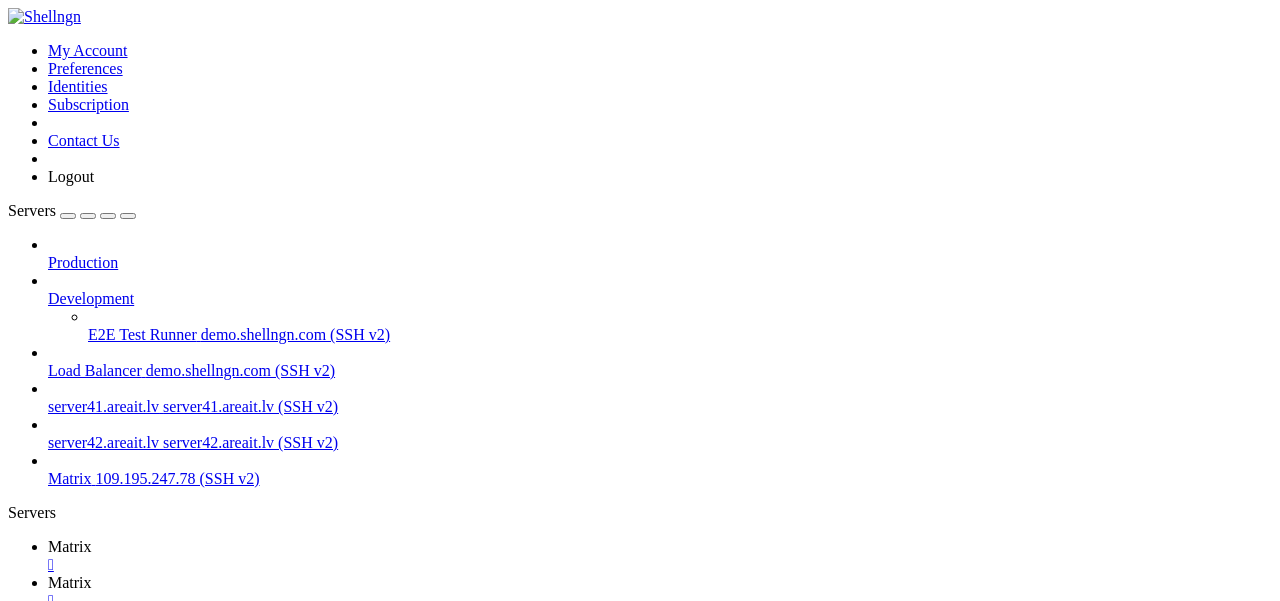 scroll, scrollTop: 0, scrollLeft: 0, axis: both 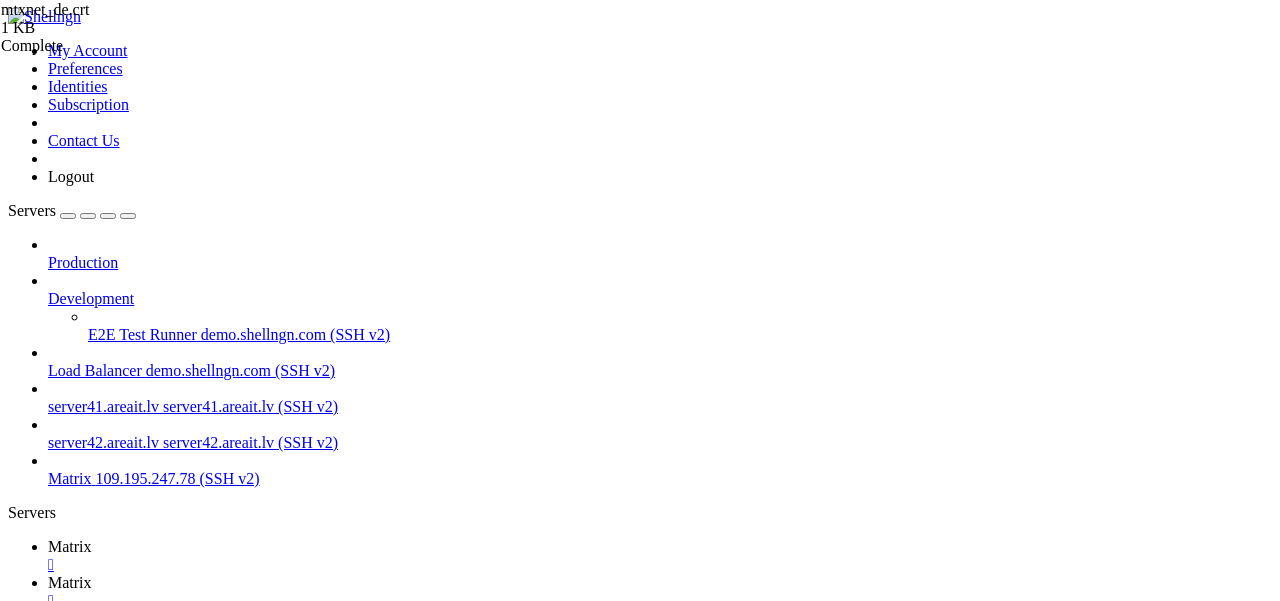 drag, startPoint x: 582, startPoint y: 377, endPoint x: 275, endPoint y: 93, distance: 418.21646 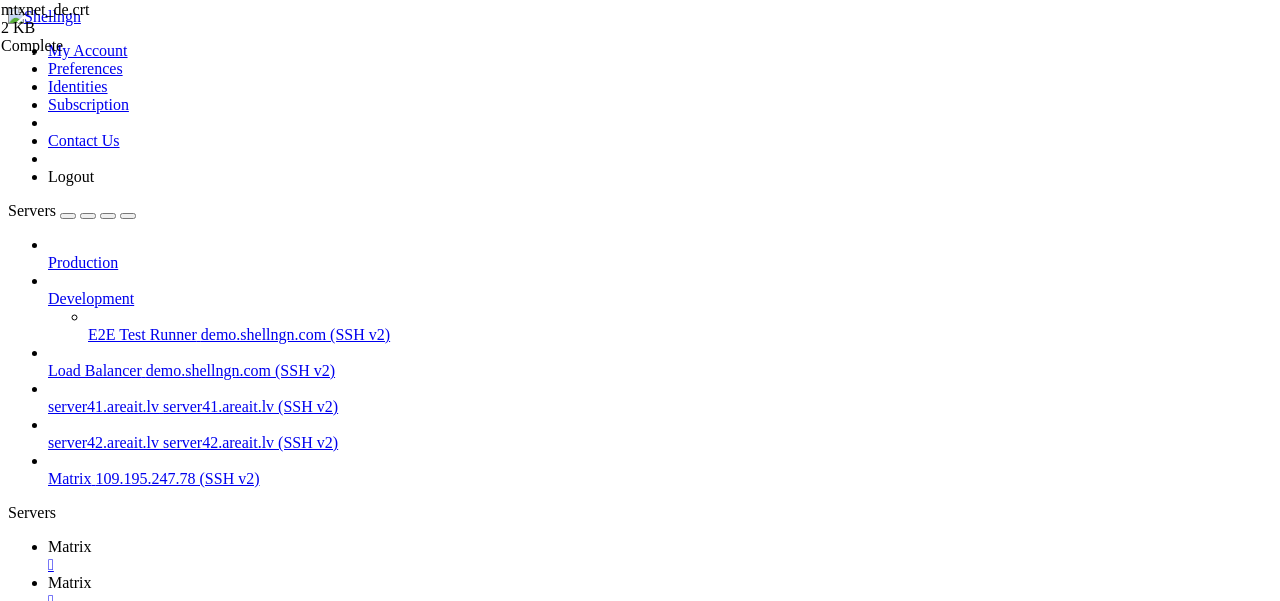 click at bounding box center (16, 979) 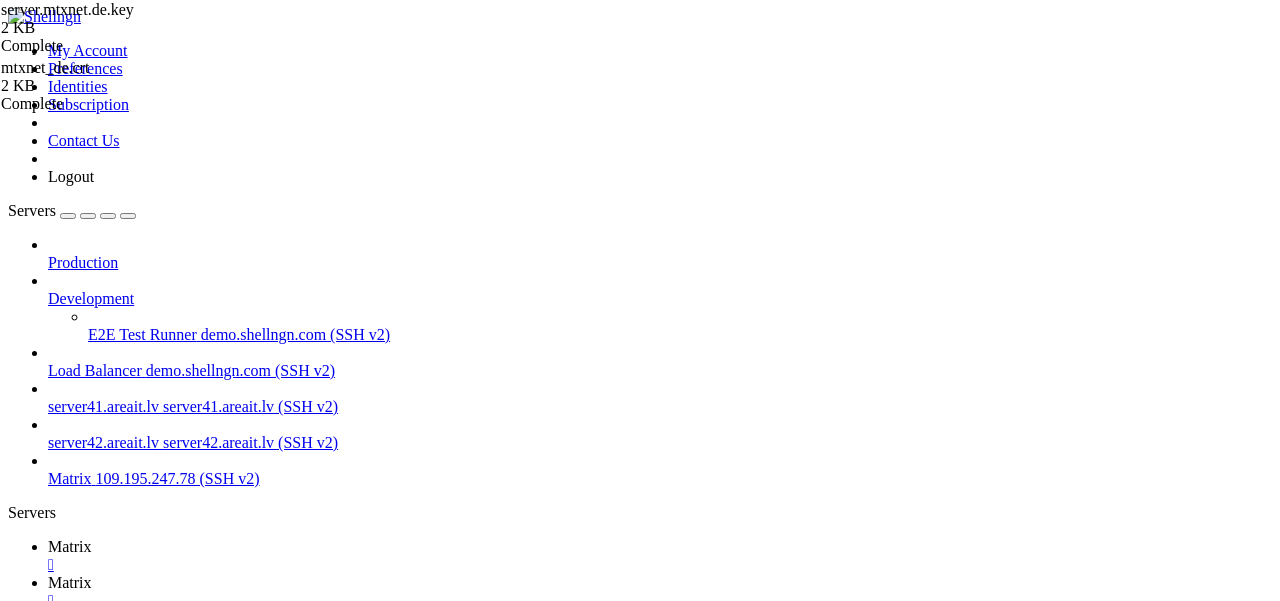 drag, startPoint x: 545, startPoint y: 450, endPoint x: 248, endPoint y: 93, distance: 464.38992 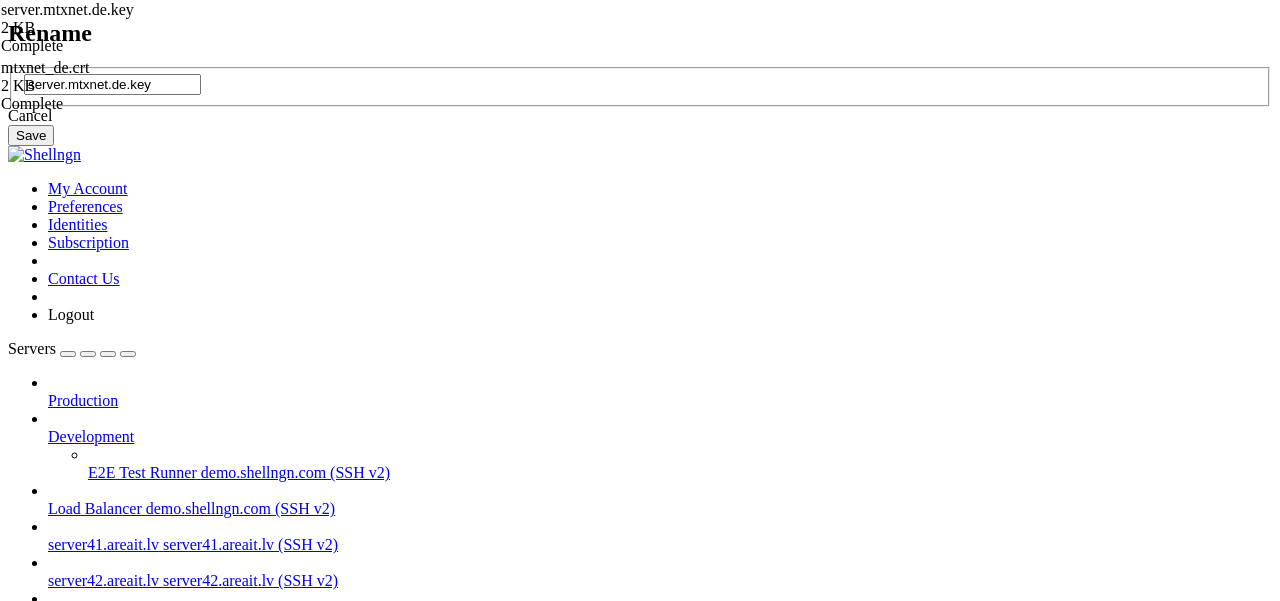 click on "server.mtxnet.de.key" at bounding box center [112, 84] 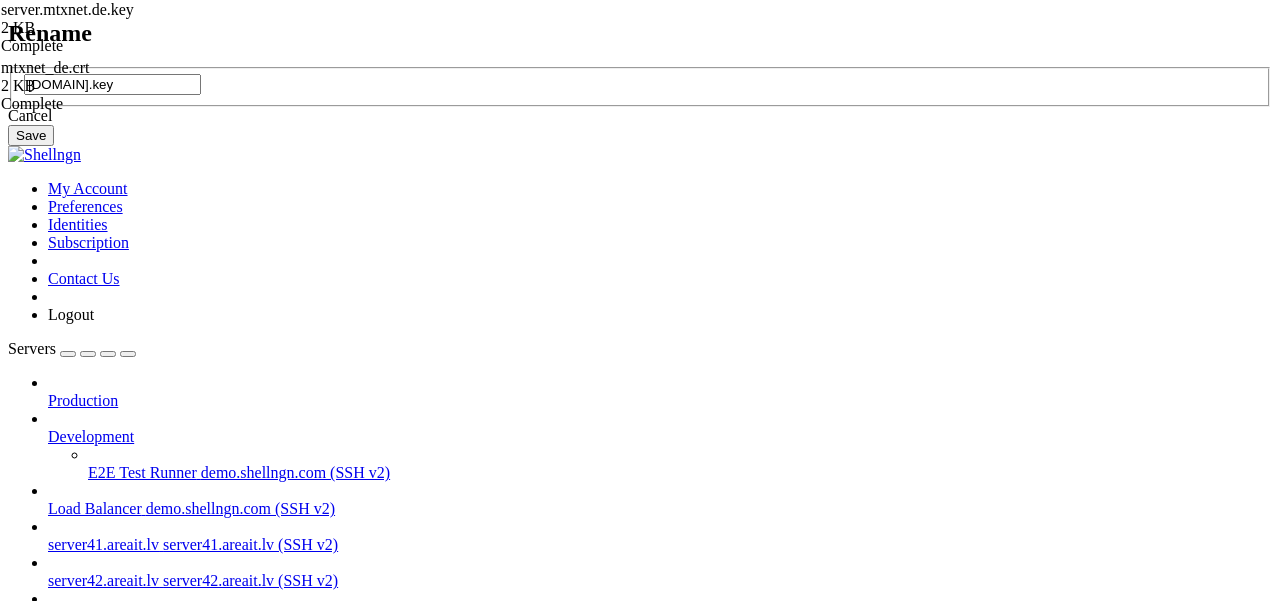 click on "[DOMAIN].key" at bounding box center [112, 84] 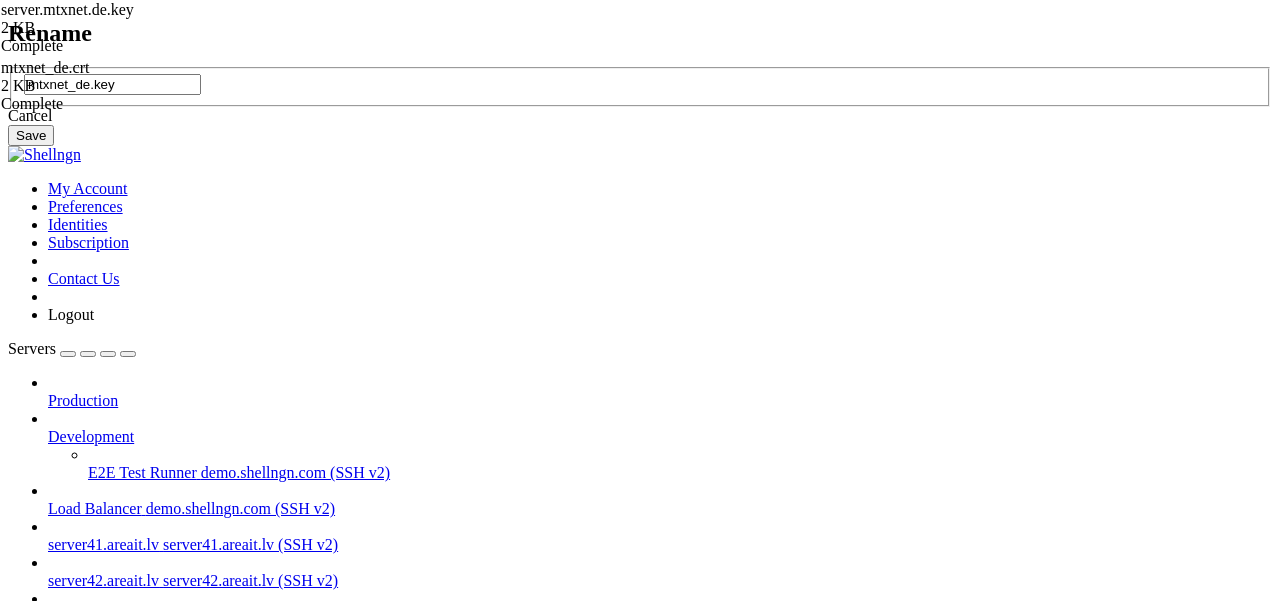 type on "mtxnet_de.key" 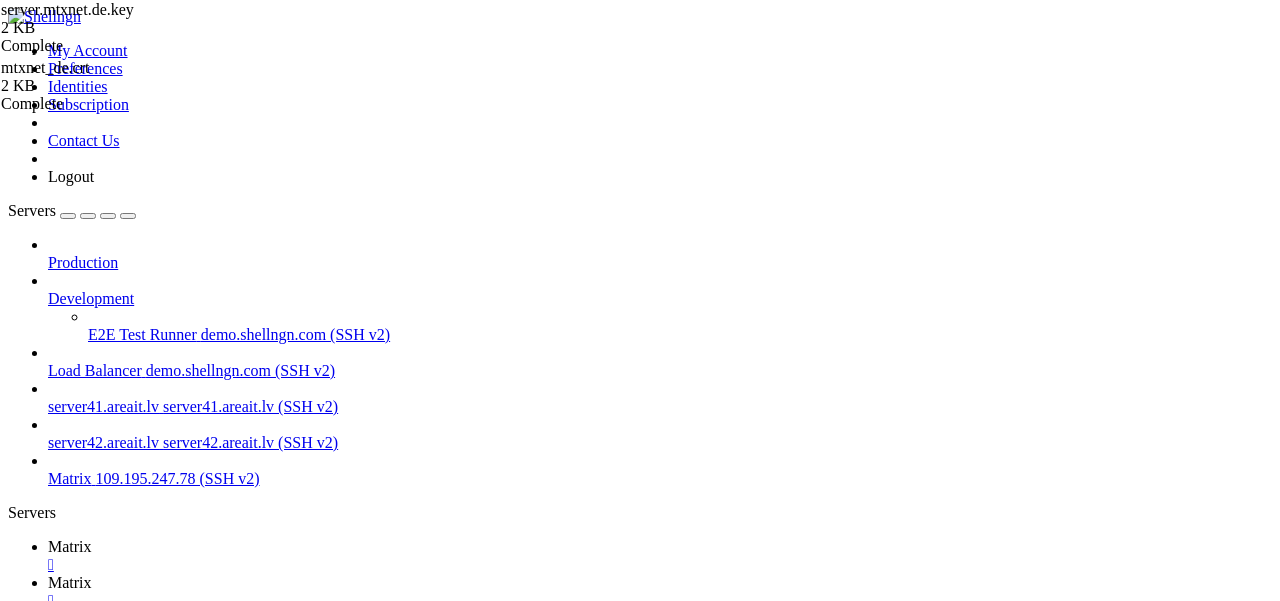 click at bounding box center (16, 979) 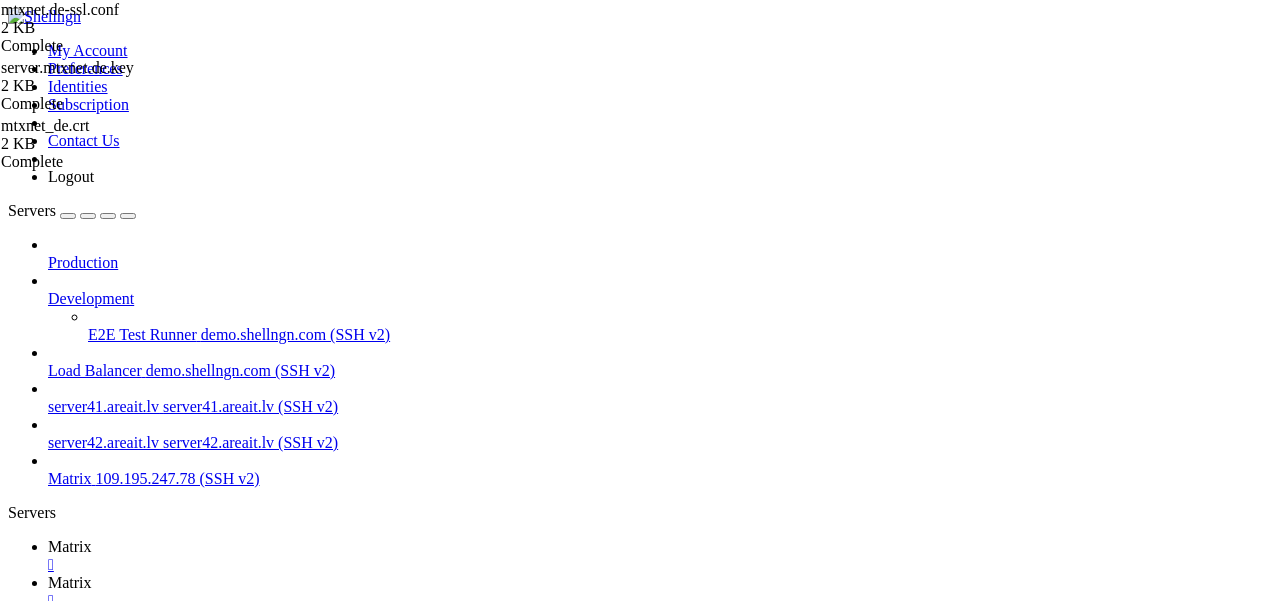 scroll, scrollTop: 209, scrollLeft: 0, axis: vertical 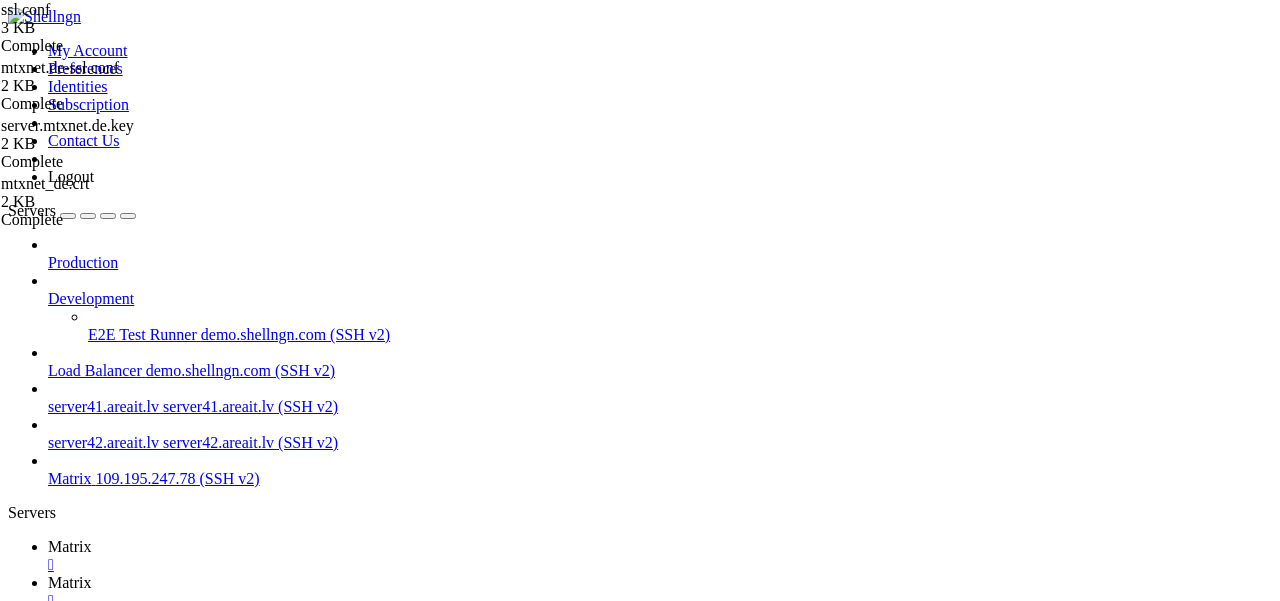 click at bounding box center [56, 1576] 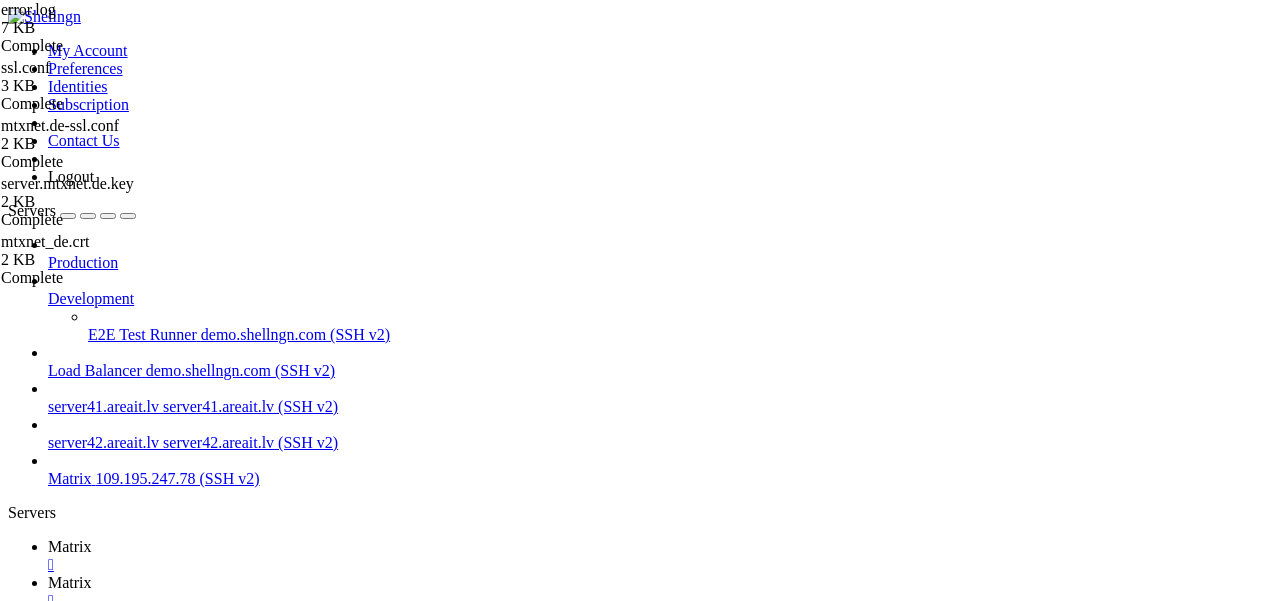 scroll, scrollTop: 228, scrollLeft: 0, axis: vertical 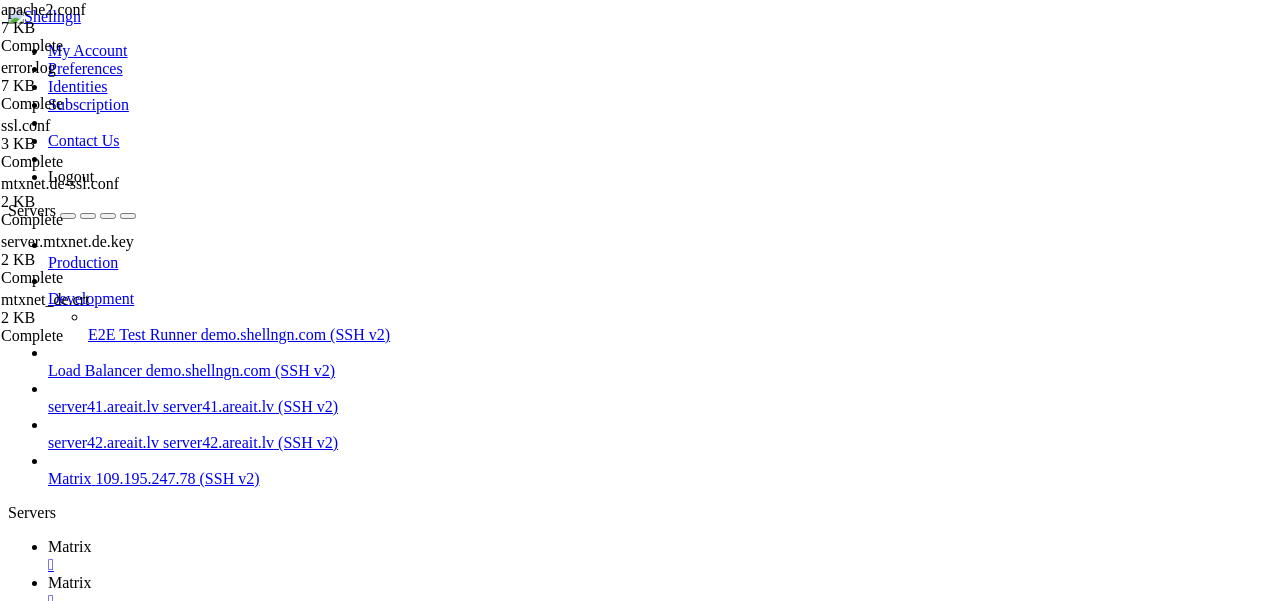 click at bounding box center [56, 1576] 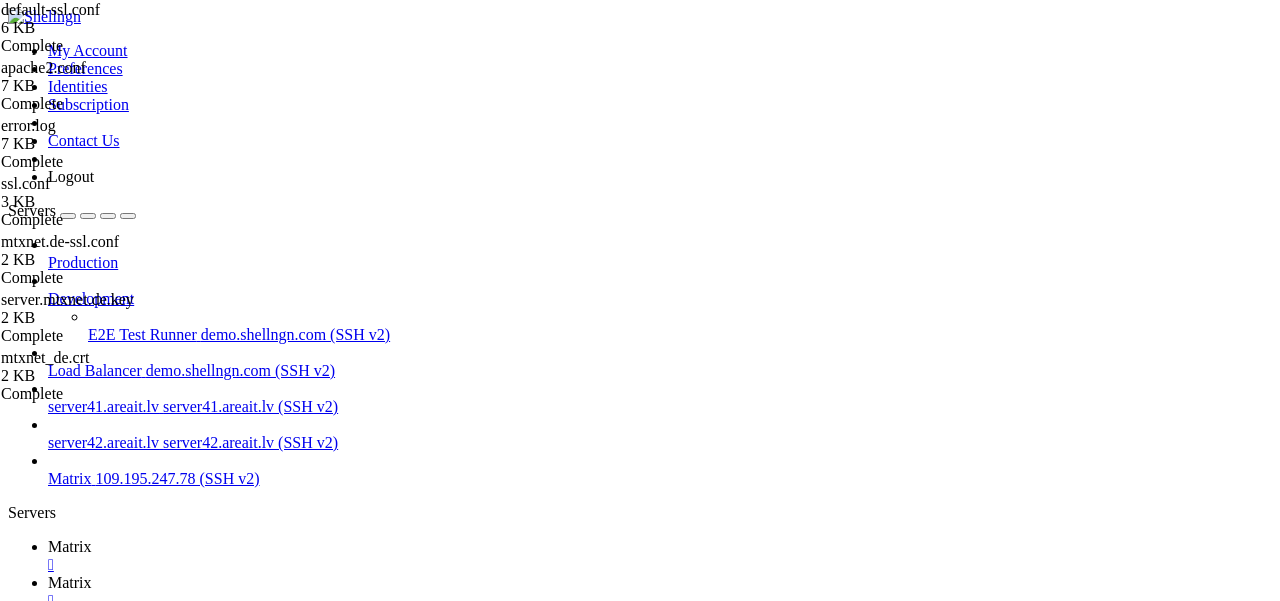 scroll, scrollTop: 227, scrollLeft: 0, axis: vertical 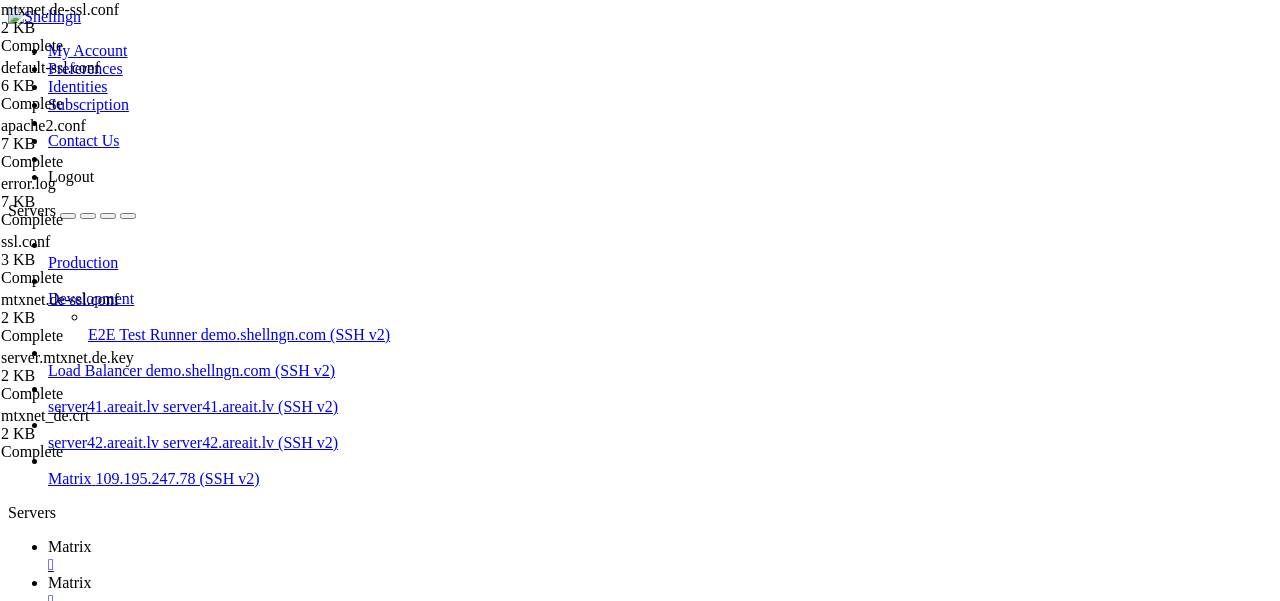 type on "<VirtualHost *:8448>
SSLEngine on" 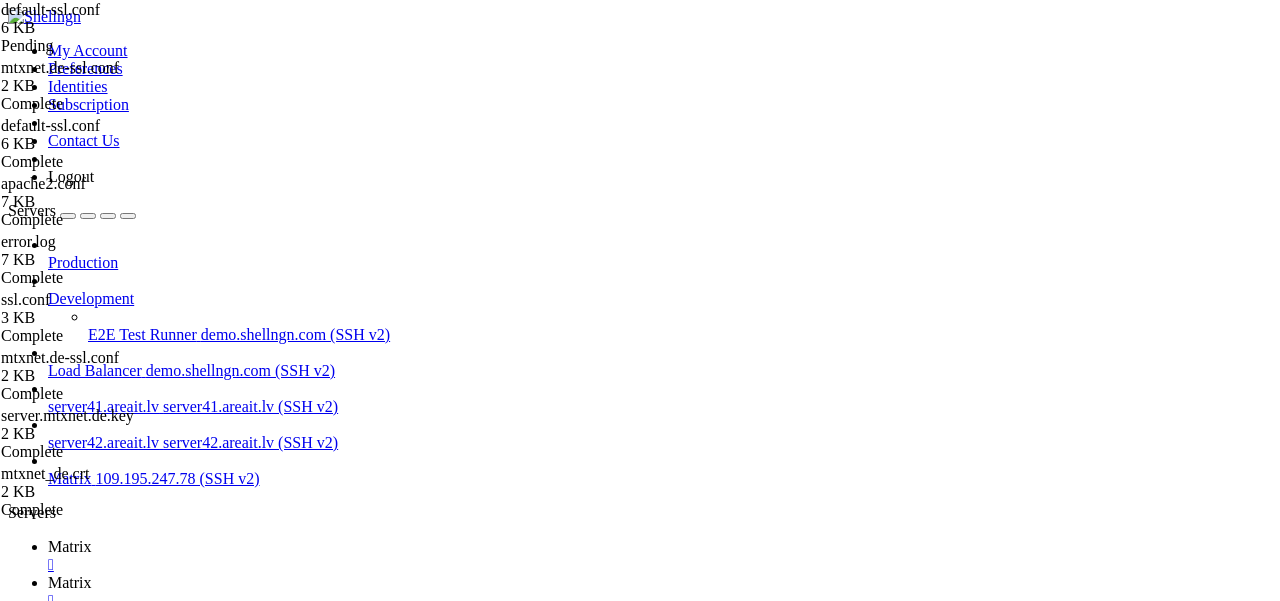 click on "Reconnect" at bounding box center [48, 1524] 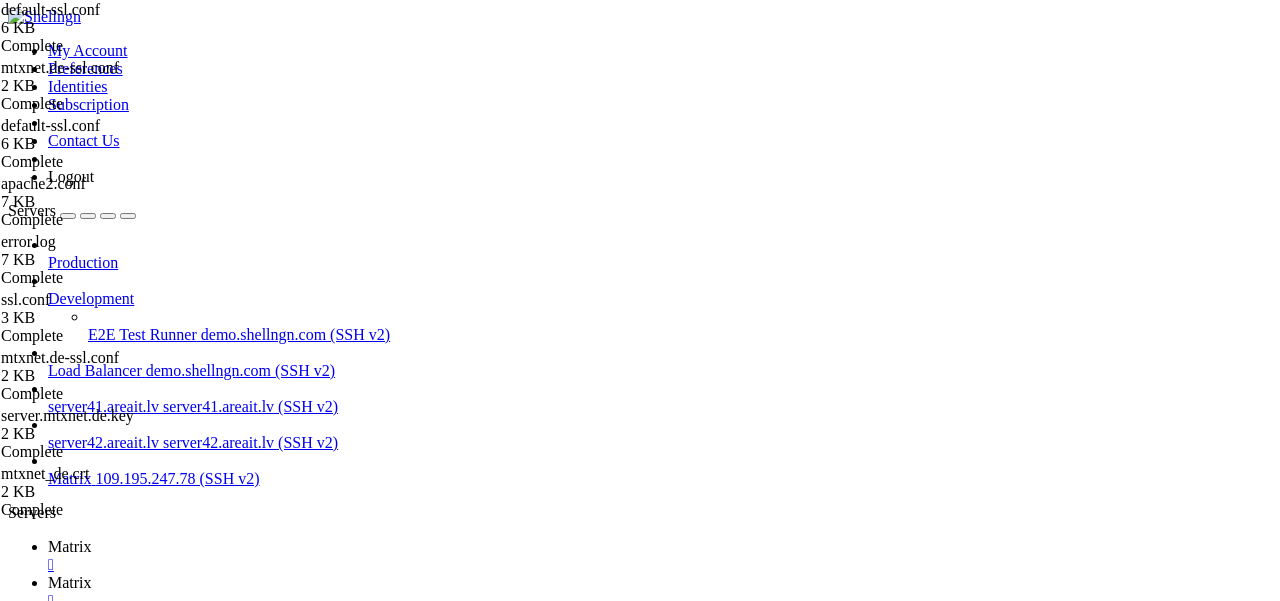 drag, startPoint x: 634, startPoint y: 470, endPoint x: 533, endPoint y: 470, distance: 101 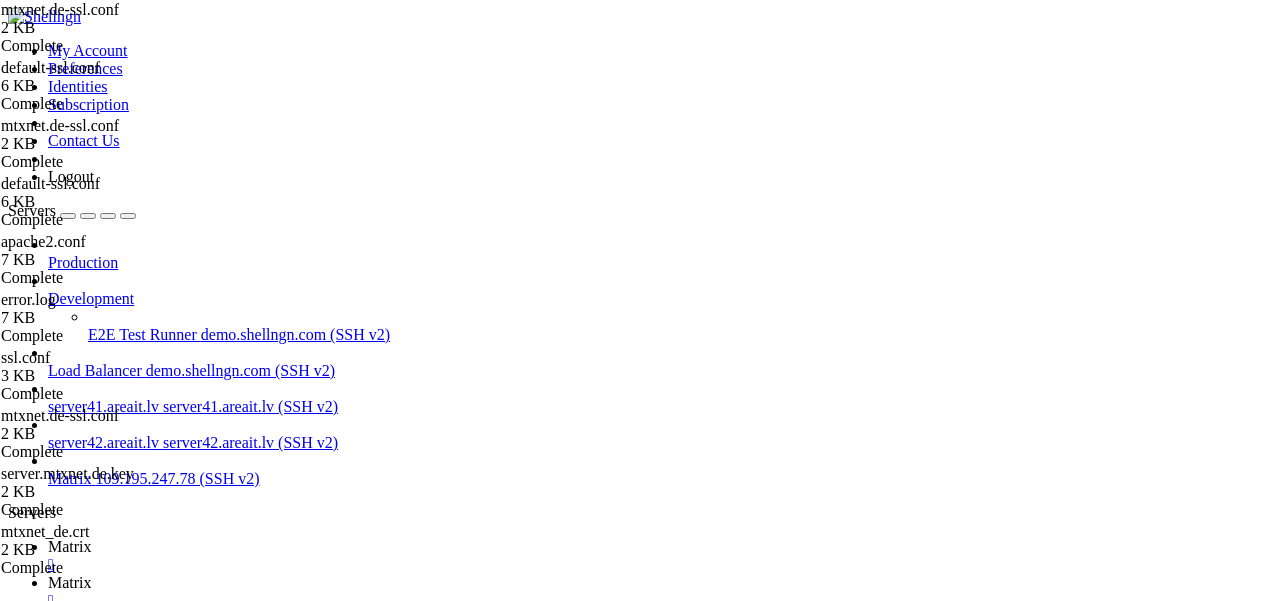 scroll, scrollTop: 271, scrollLeft: 0, axis: vertical 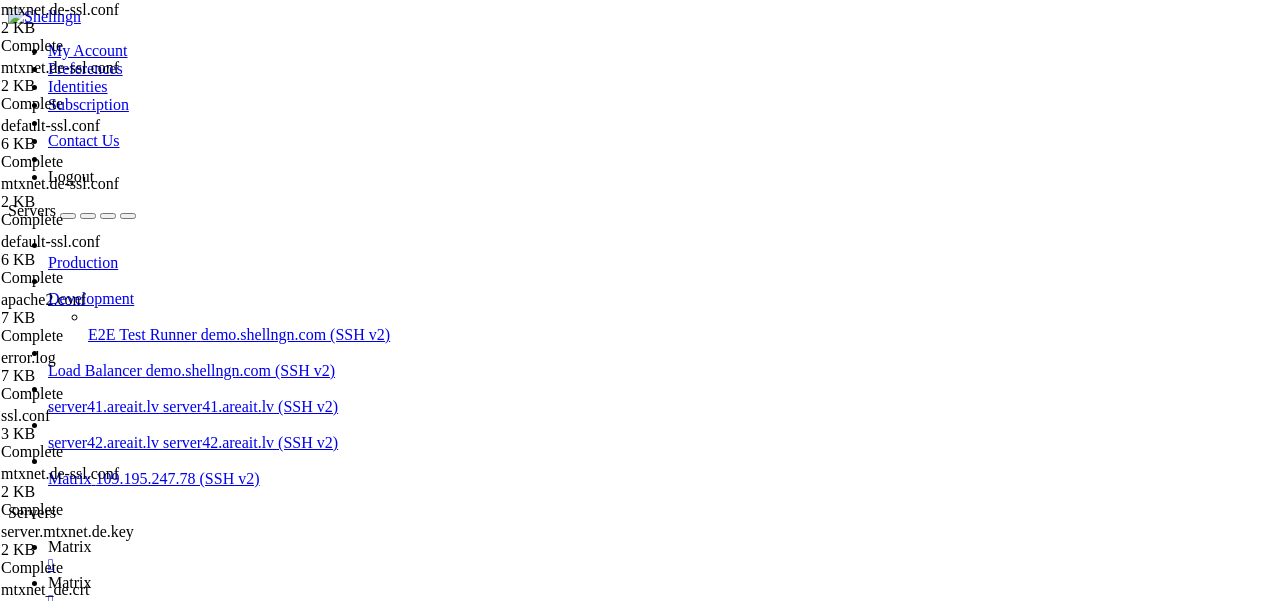click on "Matrix" at bounding box center (70, 546) 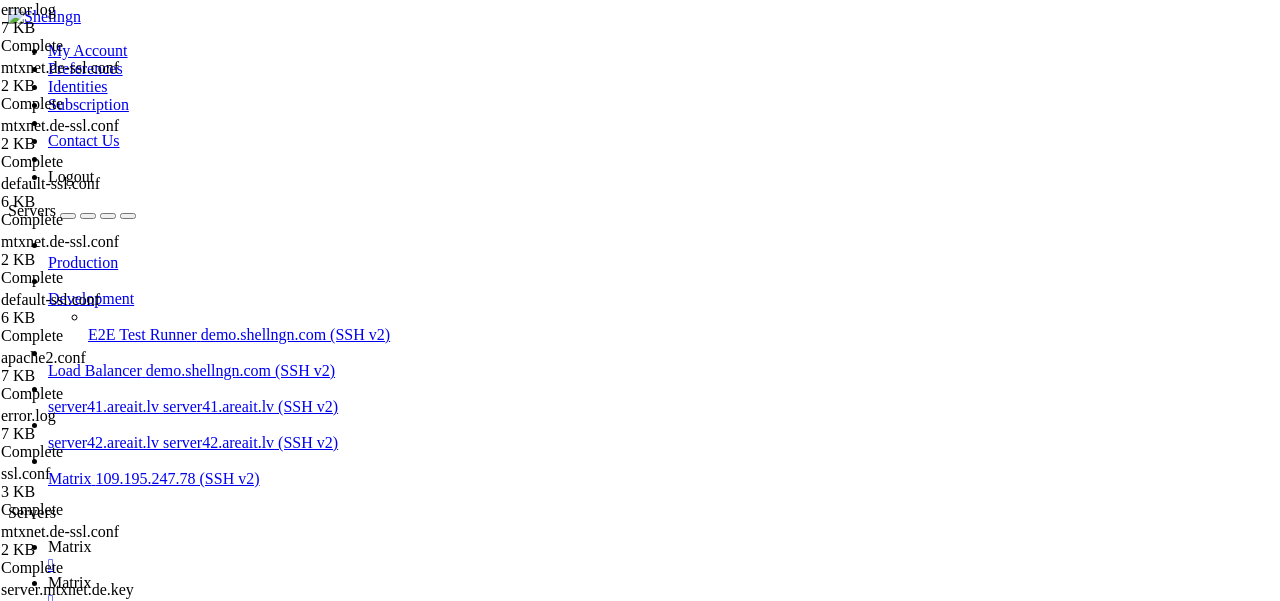 scroll, scrollTop: 277, scrollLeft: 0, axis: vertical 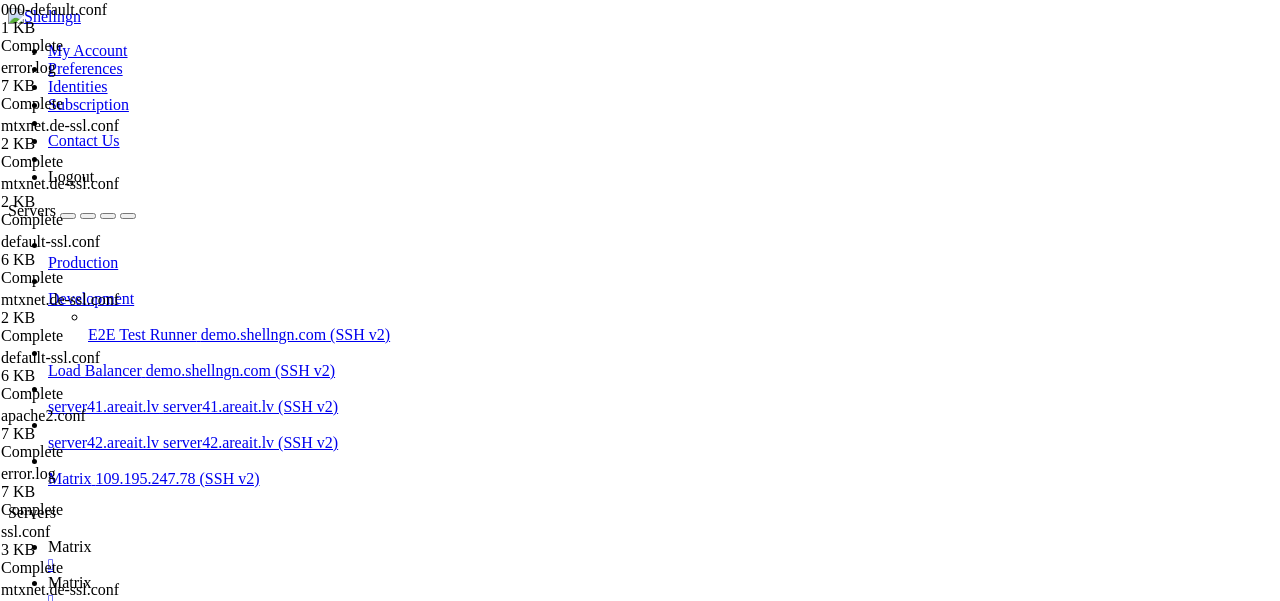 drag, startPoint x: 485, startPoint y: 210, endPoint x: 485, endPoint y: 470, distance: 260 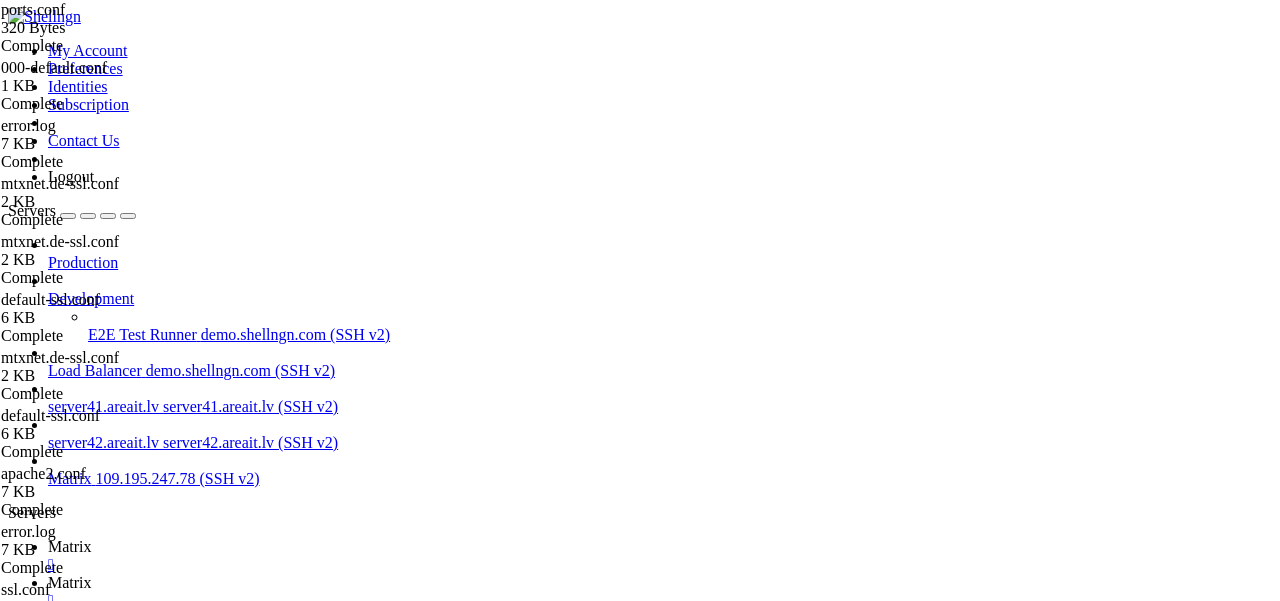 click at bounding box center (56, 1576) 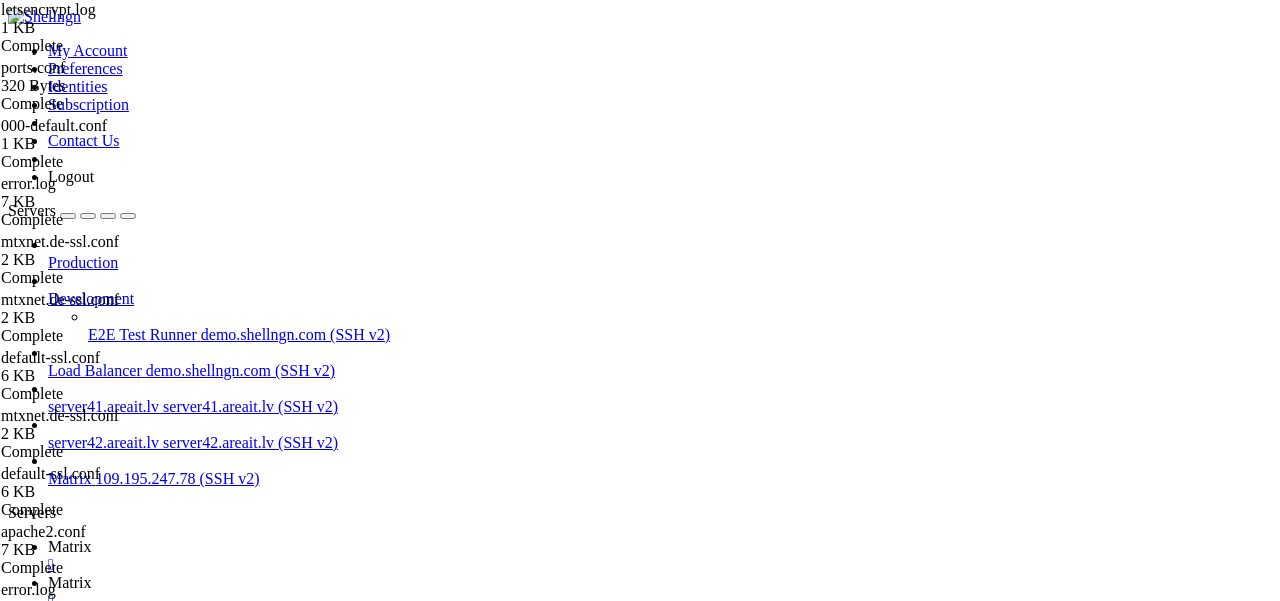 click at bounding box center (56, 1576) 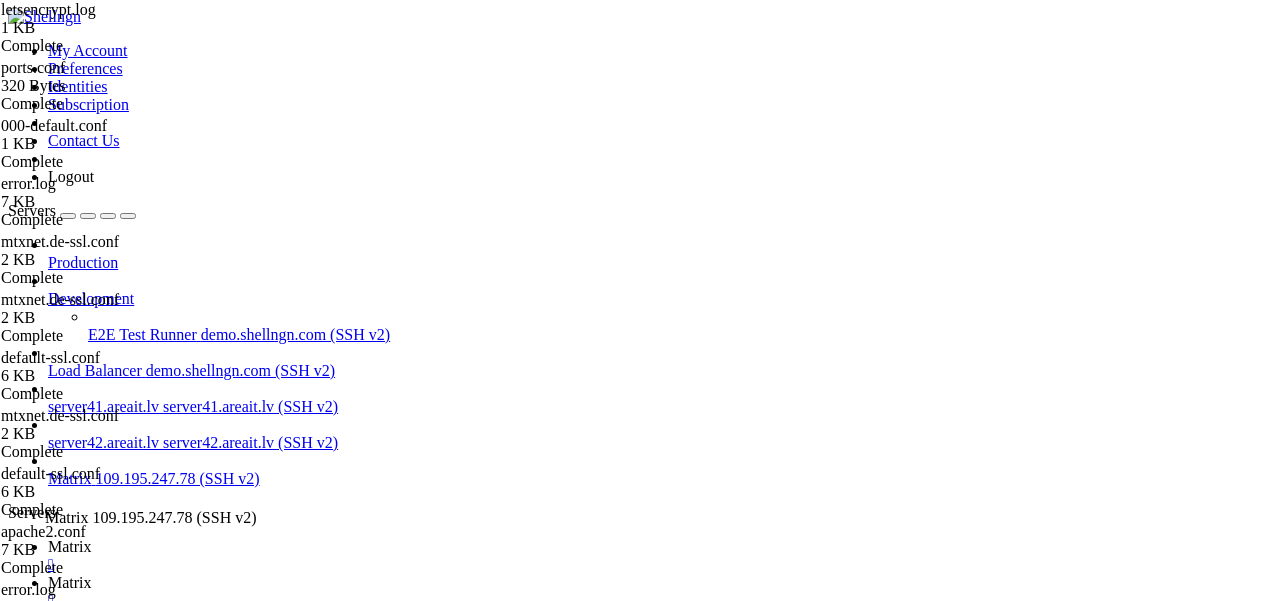 drag, startPoint x: 55, startPoint y: 452, endPoint x: 40, endPoint y: 490, distance: 40.853397 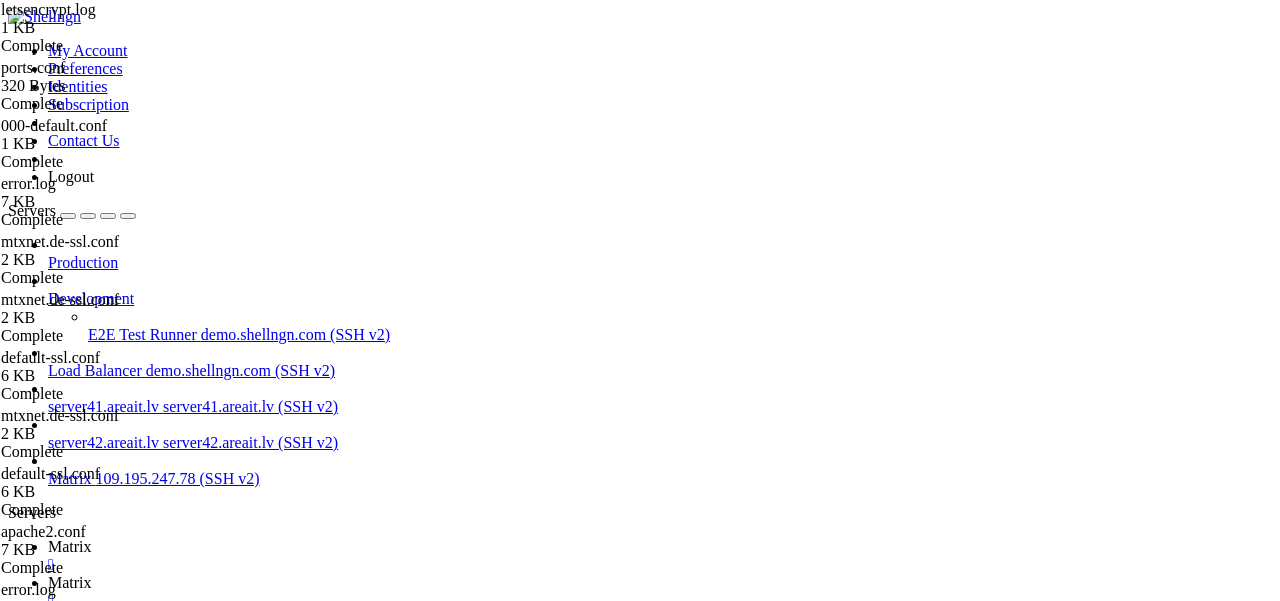 click at bounding box center [16, 979] 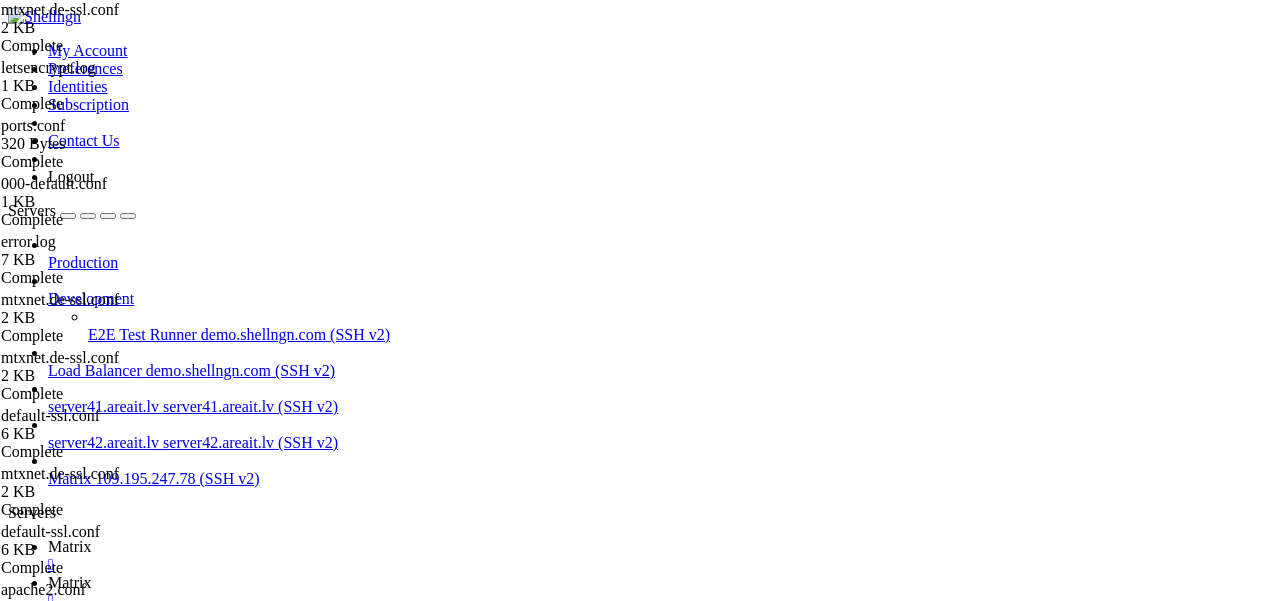 click on "<VirtualHost *:443>    # The ServerName directive sets the request scheme, hostname and port that    # the server uses to identify itself. This is used when creating    # redirection URLs. In the context of virtual hosts, the ServerName    # specifies what hostname must appear in the request's Host: header to    # match this virtual host. For the default virtual host (this file) this    # value is not decisive as it is used as a last resort host regardless.    # However, you must set it for any further virtual host explicitly.    ServerName [HOSTNAME]    ServerAdmin [EMAIL]    DocumentRoot /var/www/mtx    # Available loglevels: trace8, ..., trace1, debug, info, notice, warn,    # error, crit, alert, emerg.    # It is also possible to configure the loglevel for particular    # modules, e.g.    #LogLevel info ssl:warn    ErrorLog ${APACHE_LOG_DIR}/error.log    CustomLog ${APACHE_LOG_DIR}/access.log combined    # For most configuration files from conf-available/, which are                      SSLEngine on" at bounding box center (654, 1846) 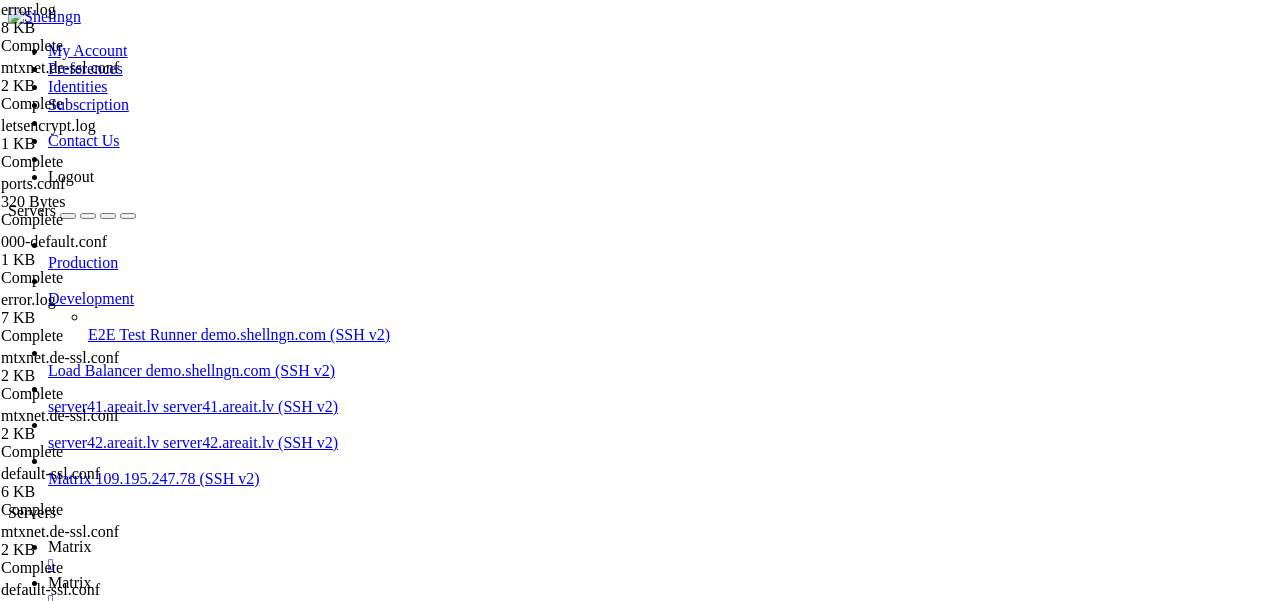 scroll, scrollTop: 324, scrollLeft: 0, axis: vertical 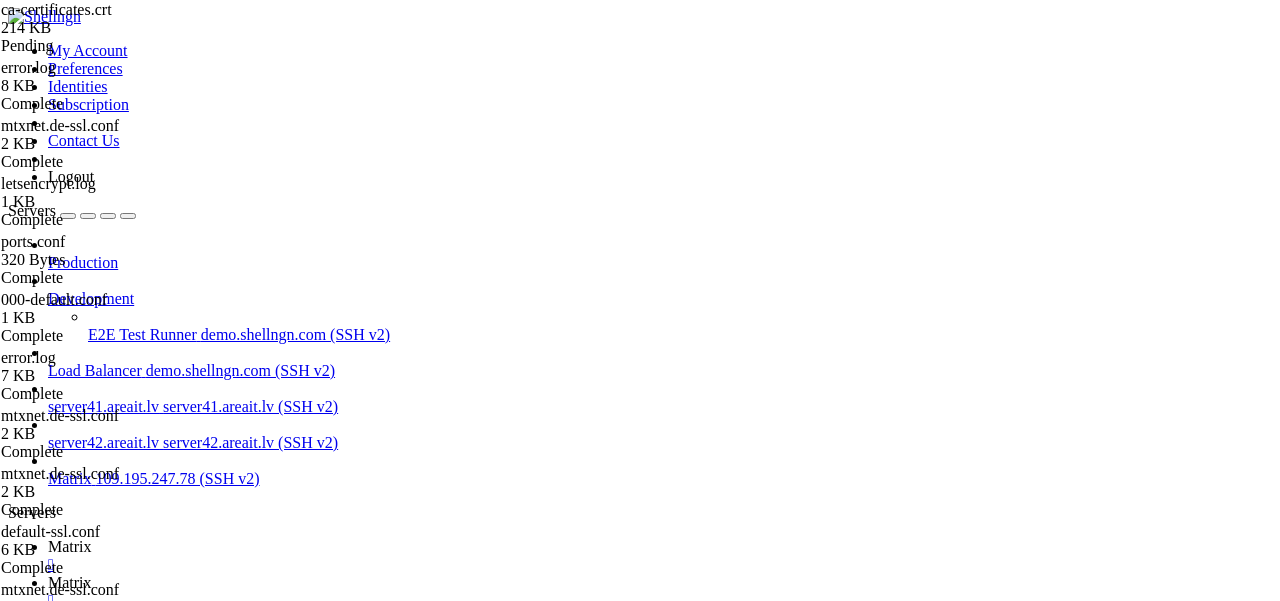 click on "Reconnect" at bounding box center [48, 1524] 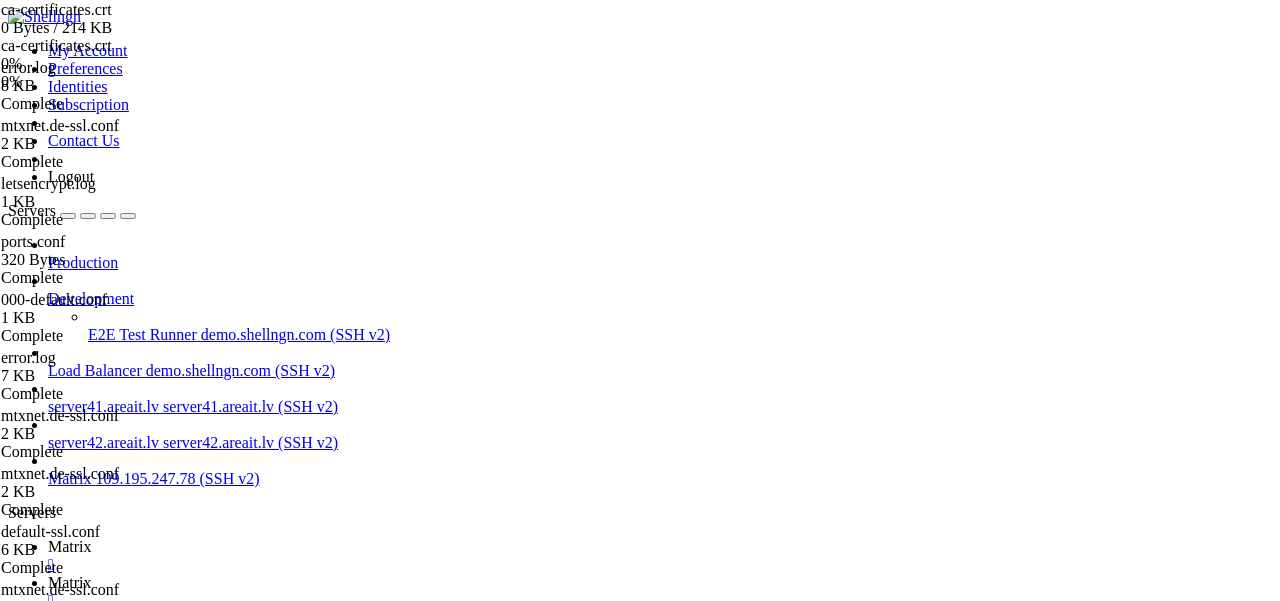 scroll, scrollTop: 6655, scrollLeft: 0, axis: vertical 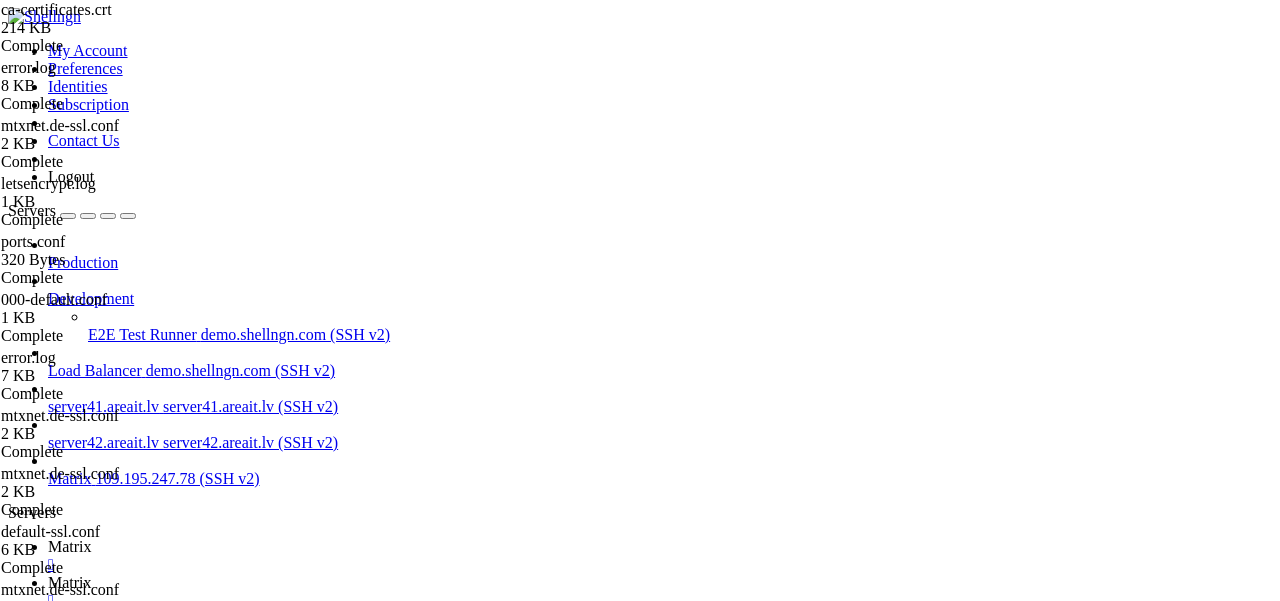 click at bounding box center (56, 1576) 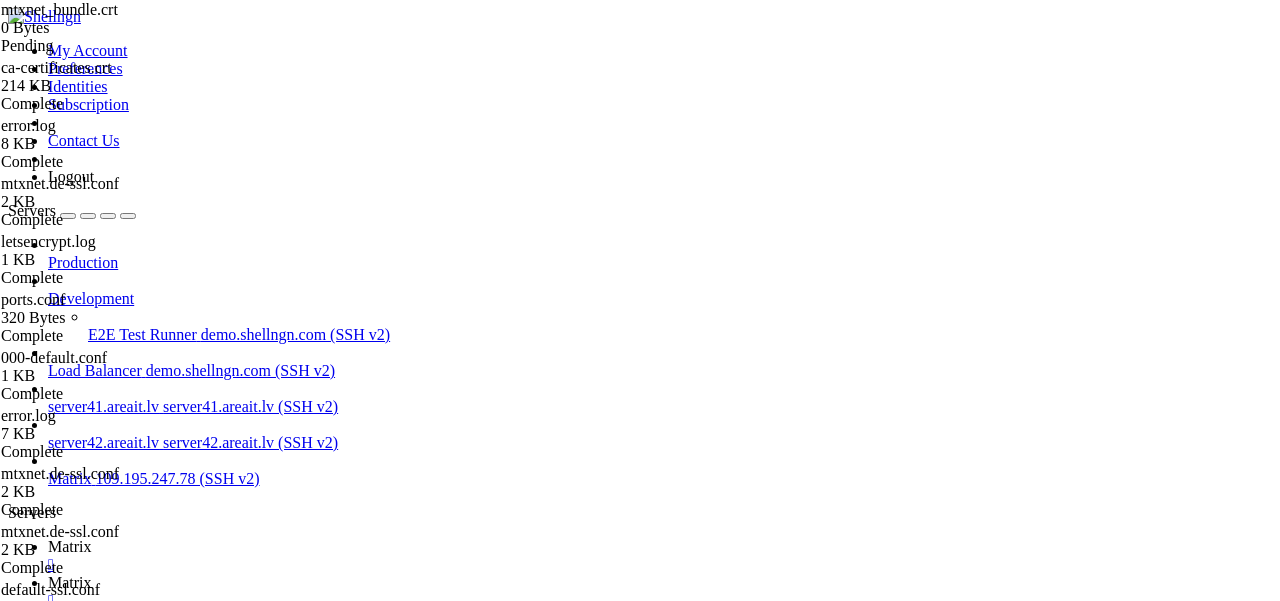 click on "Reconnect" at bounding box center (48, 1524) 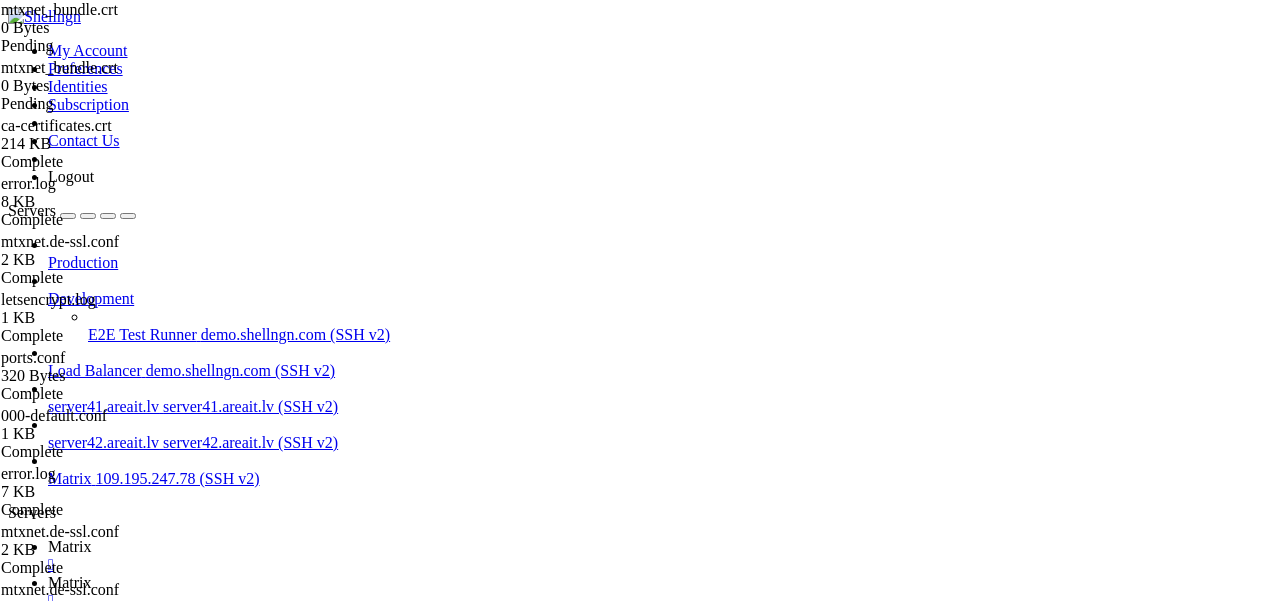 click on "Reconnect" at bounding box center (48, 1524) 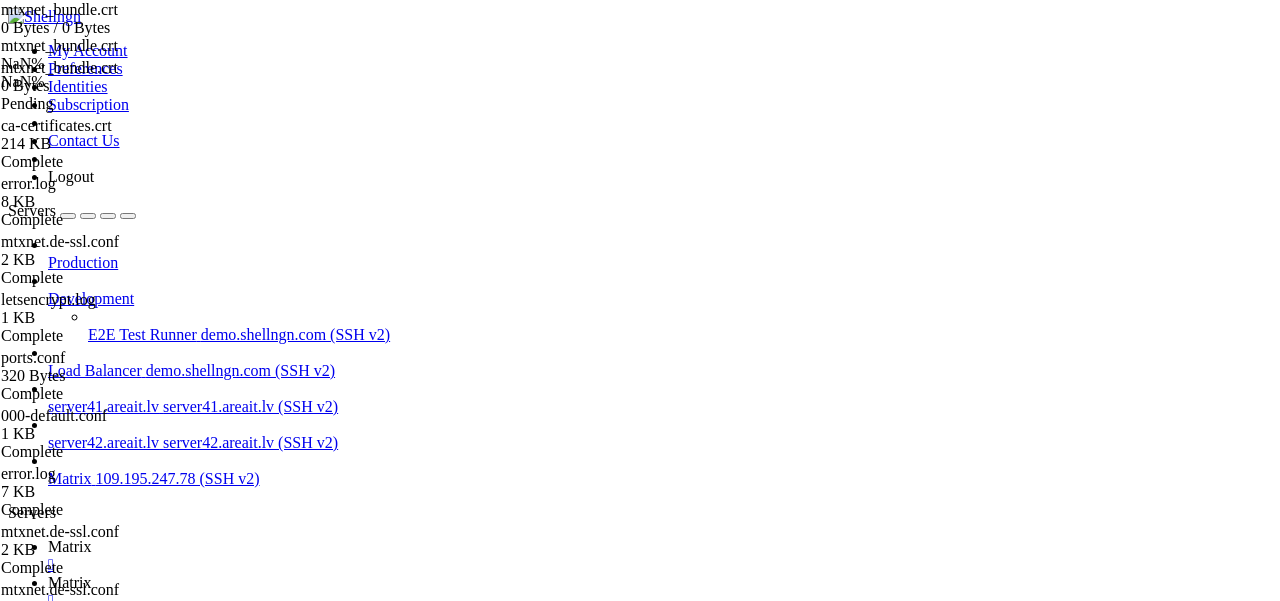 click on "Remove" at bounding box center [139, 1602] 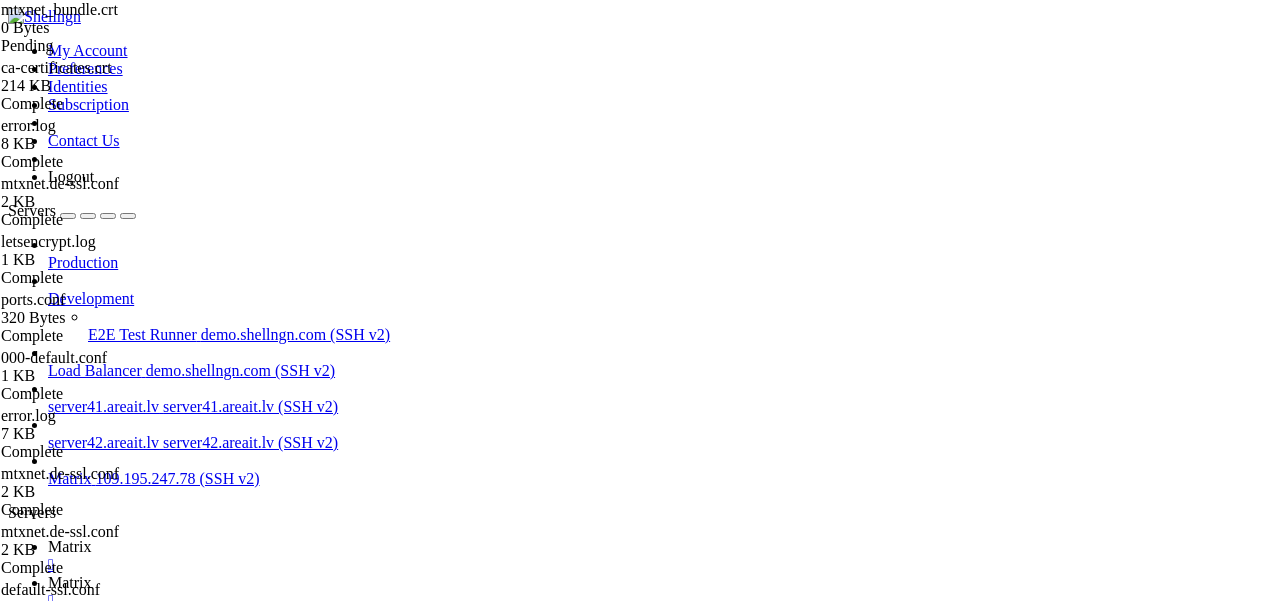 click on "Reconnect" at bounding box center (48, 1524) 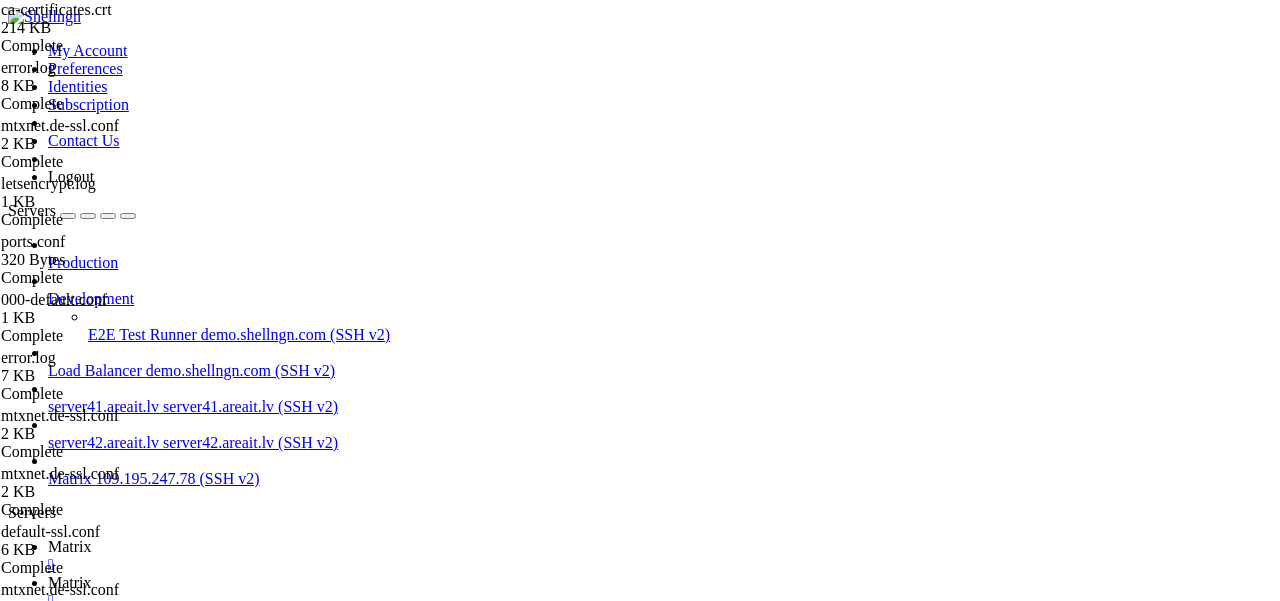 click on "mtxnet_bundle.crt" at bounding box center (72, 1400) 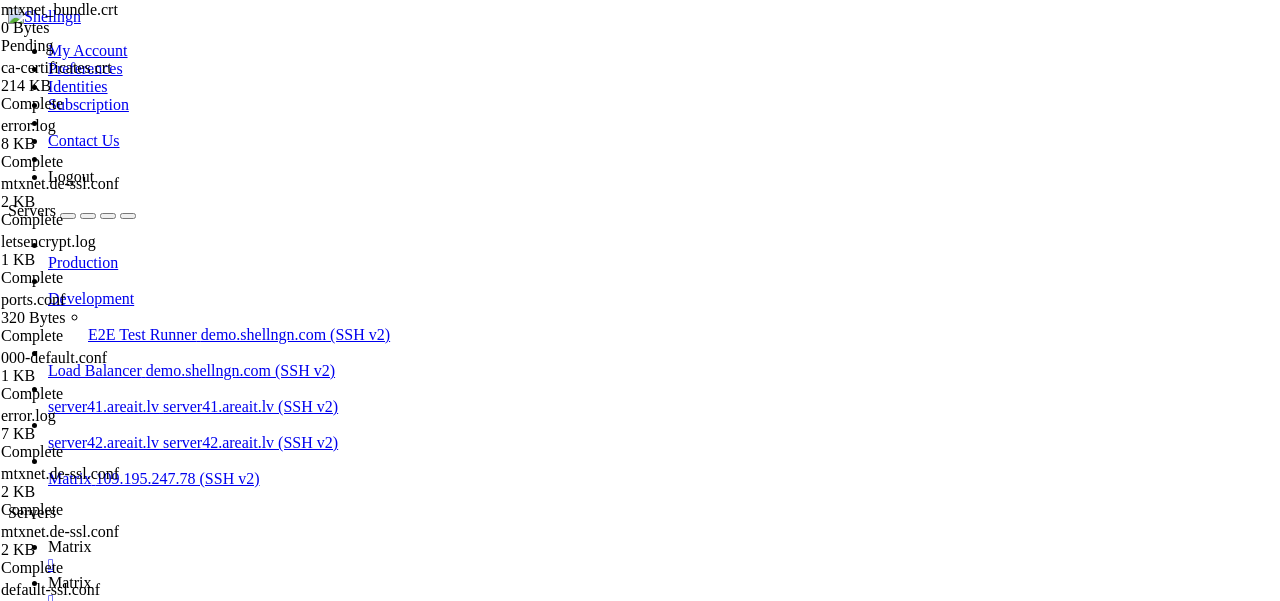 click on "Reconnect" at bounding box center (48, 1524) 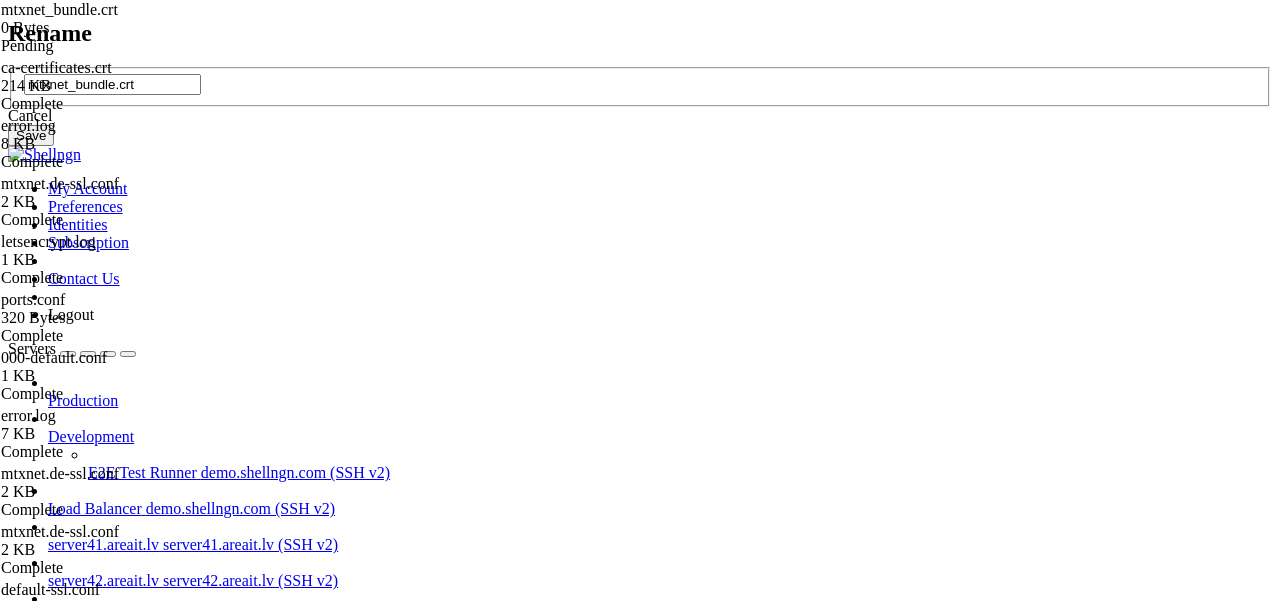 click on "Cancel" at bounding box center [640, 116] 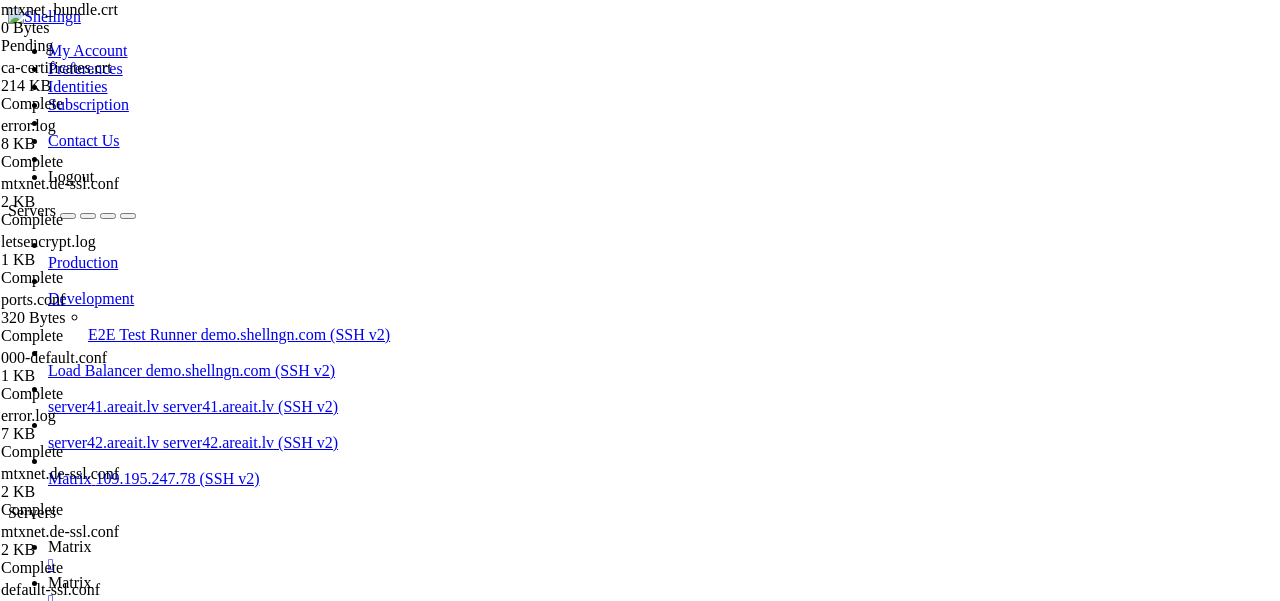 click on "Reconnect" at bounding box center [48, 1524] 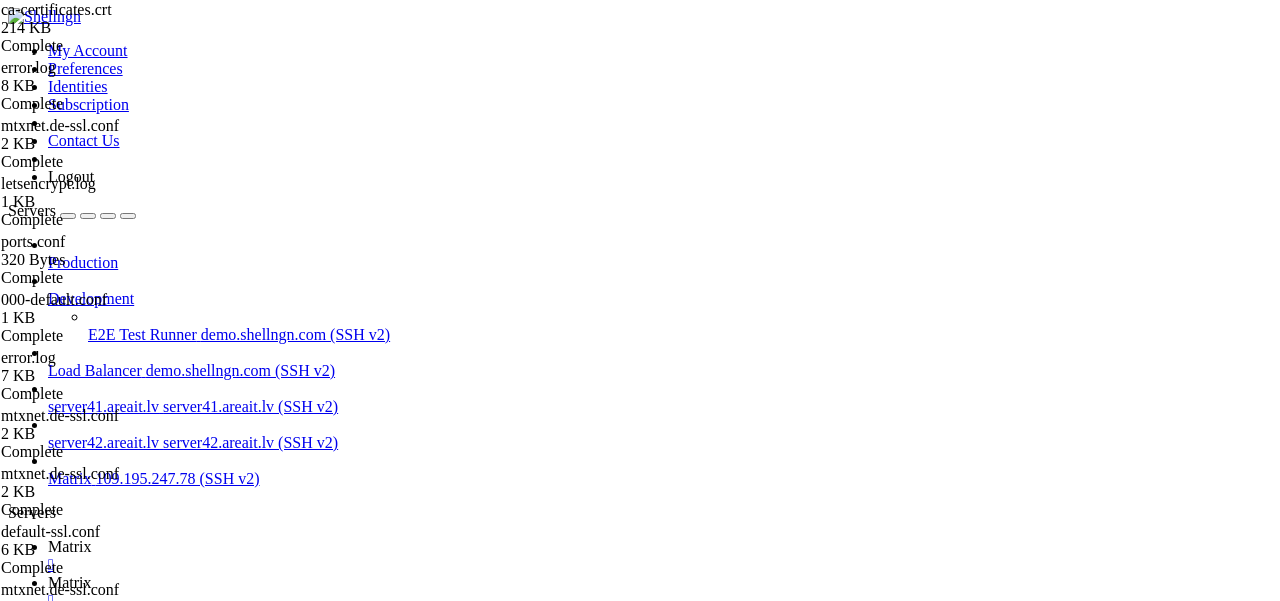 scroll, scrollTop: 13004, scrollLeft: 0, axis: vertical 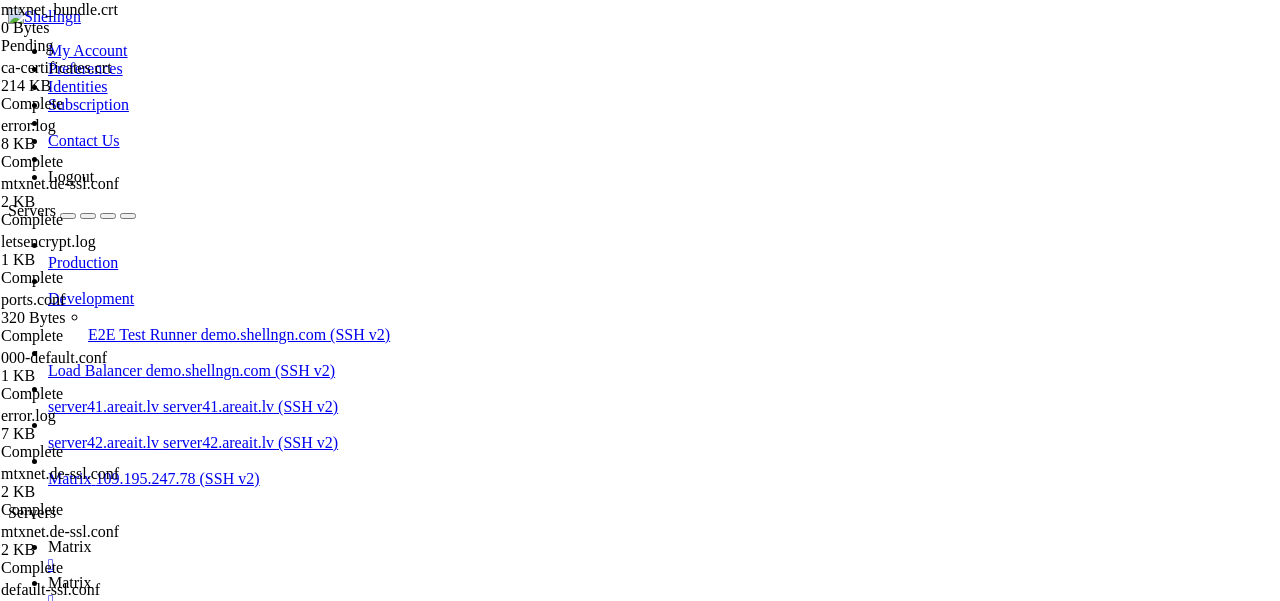 click on "Reconnect" at bounding box center (48, 1524) 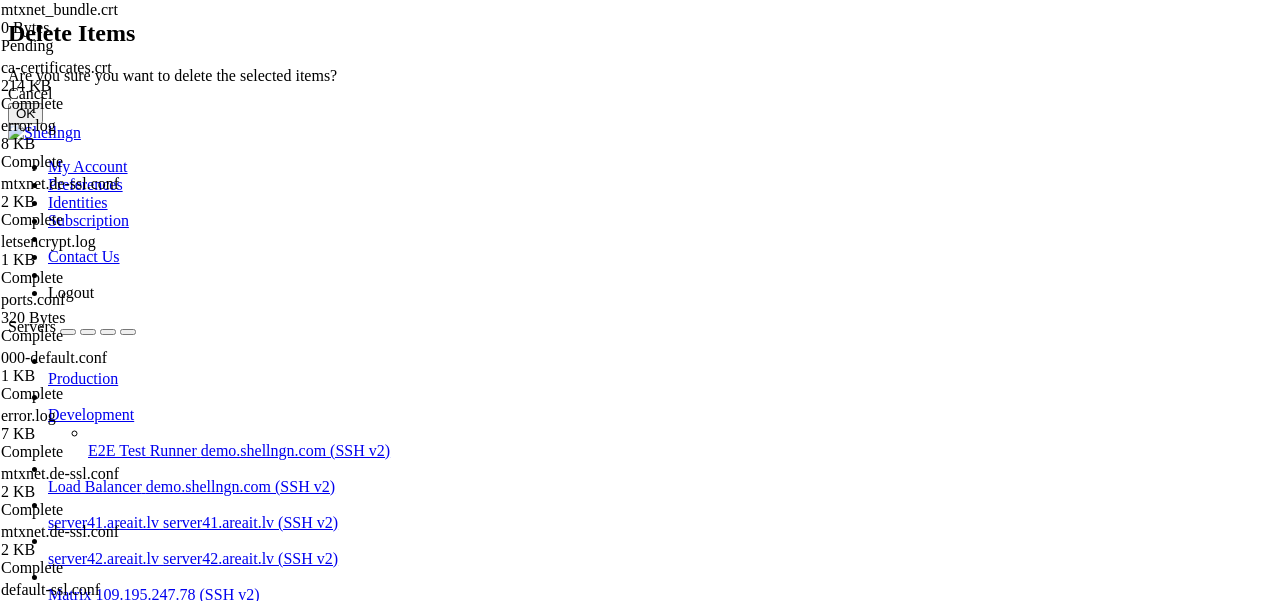 click on "OK" at bounding box center [25, 113] 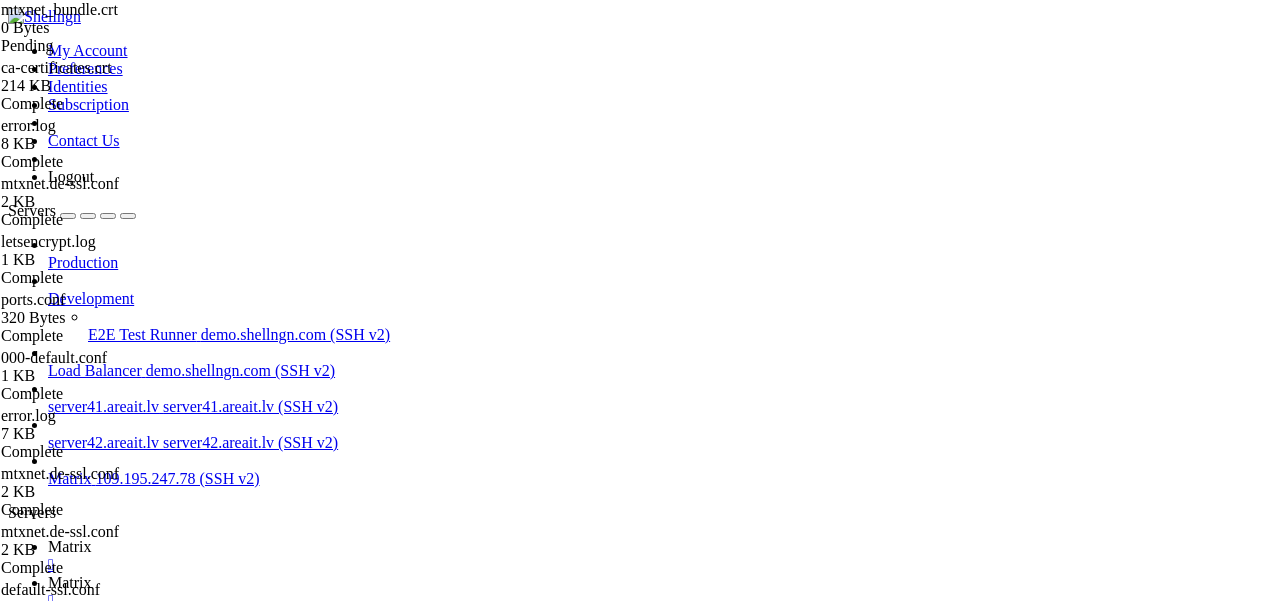 click on "Remove" at bounding box center [139, 1602] 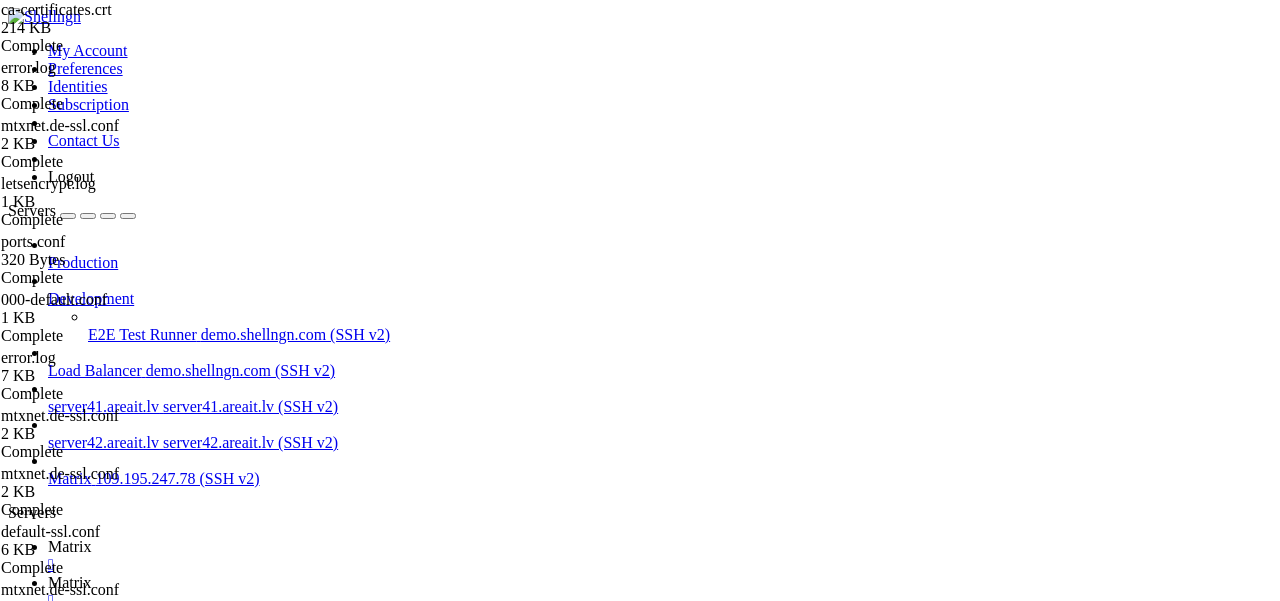 click at bounding box center (16, 979) 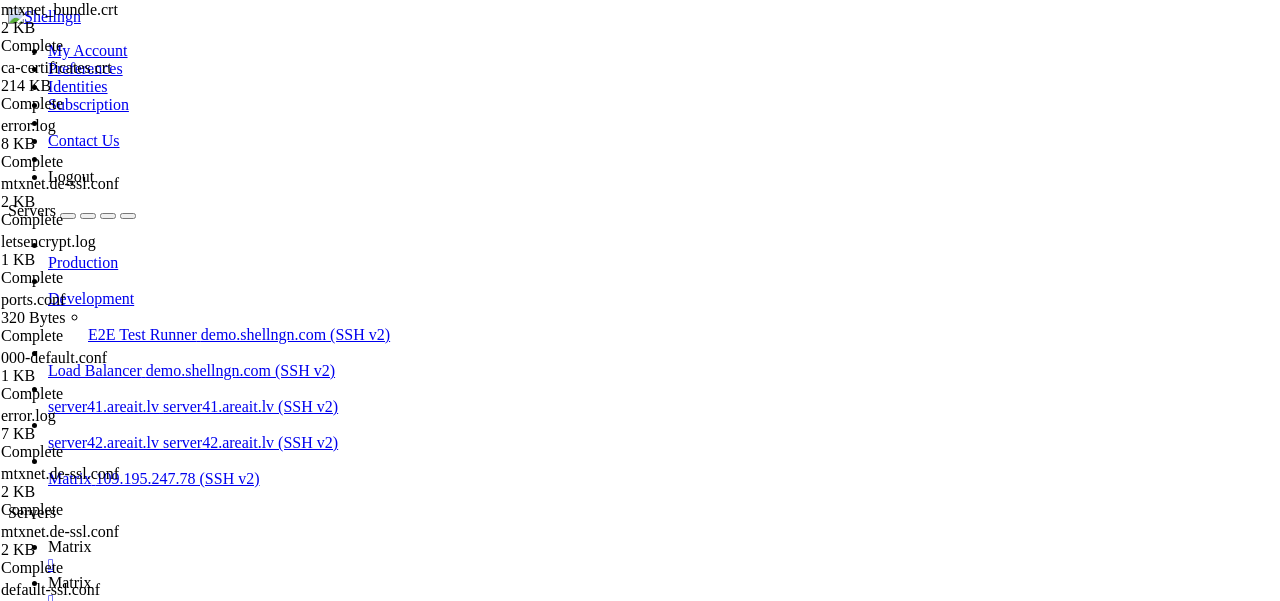 drag, startPoint x: 509, startPoint y: 464, endPoint x: 137, endPoint y: 55, distance: 552.8698 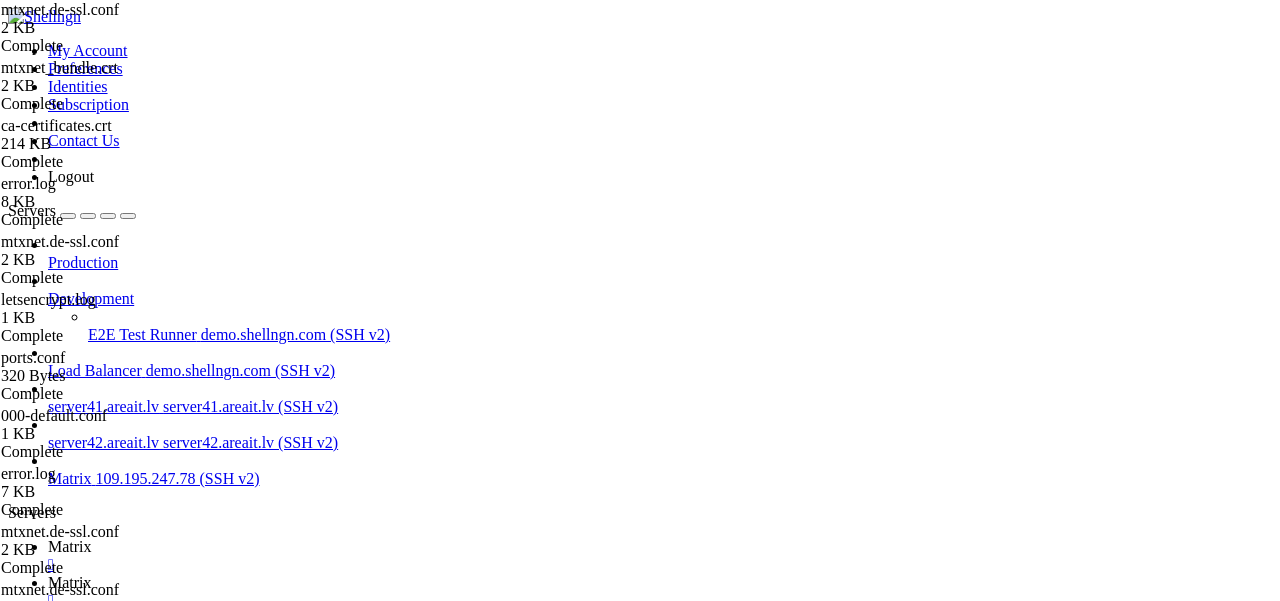 click on "ServerAdmin a@example.com" at bounding box center (654, 1846) 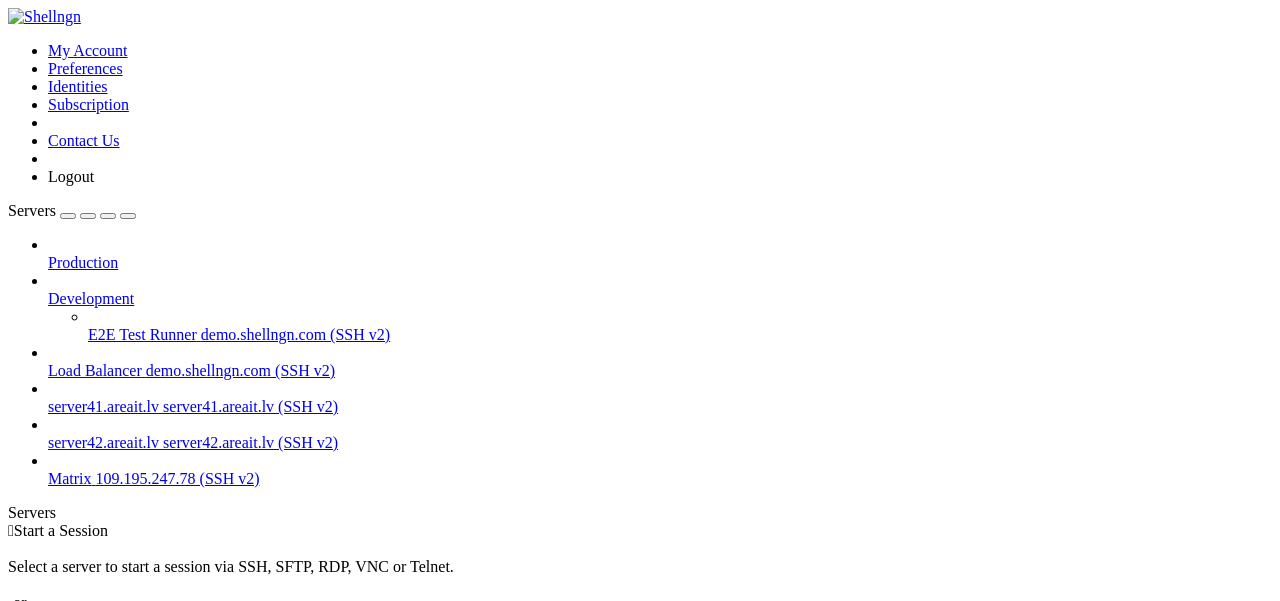 scroll, scrollTop: 0, scrollLeft: 0, axis: both 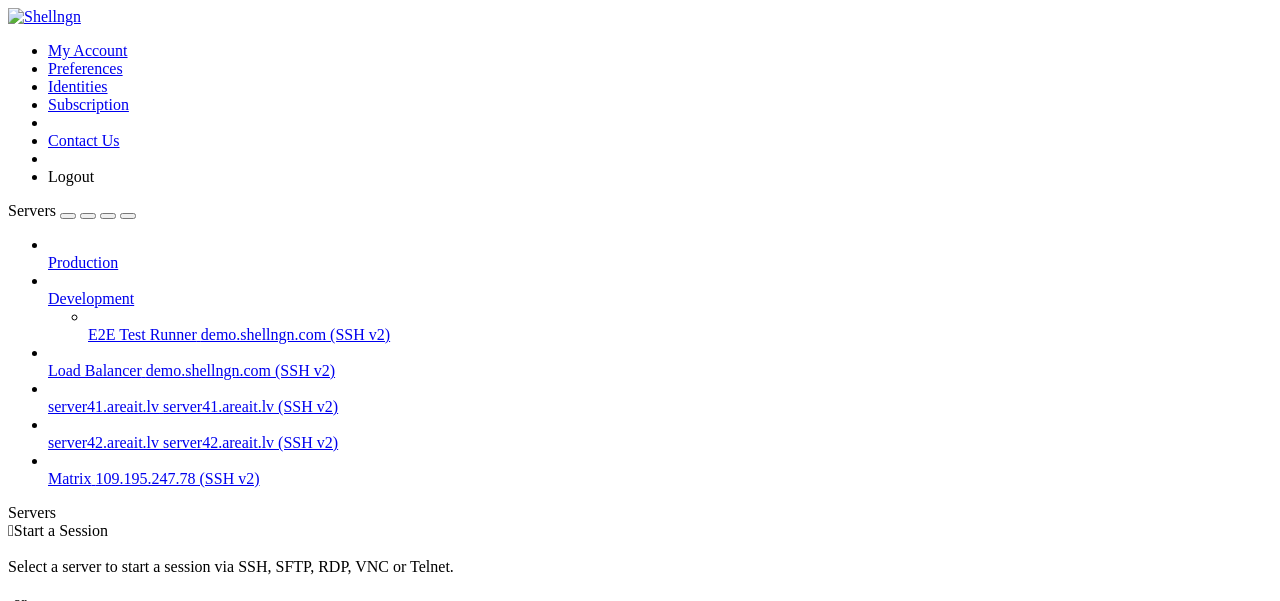 click on "Matrix" at bounding box center (70, 478) 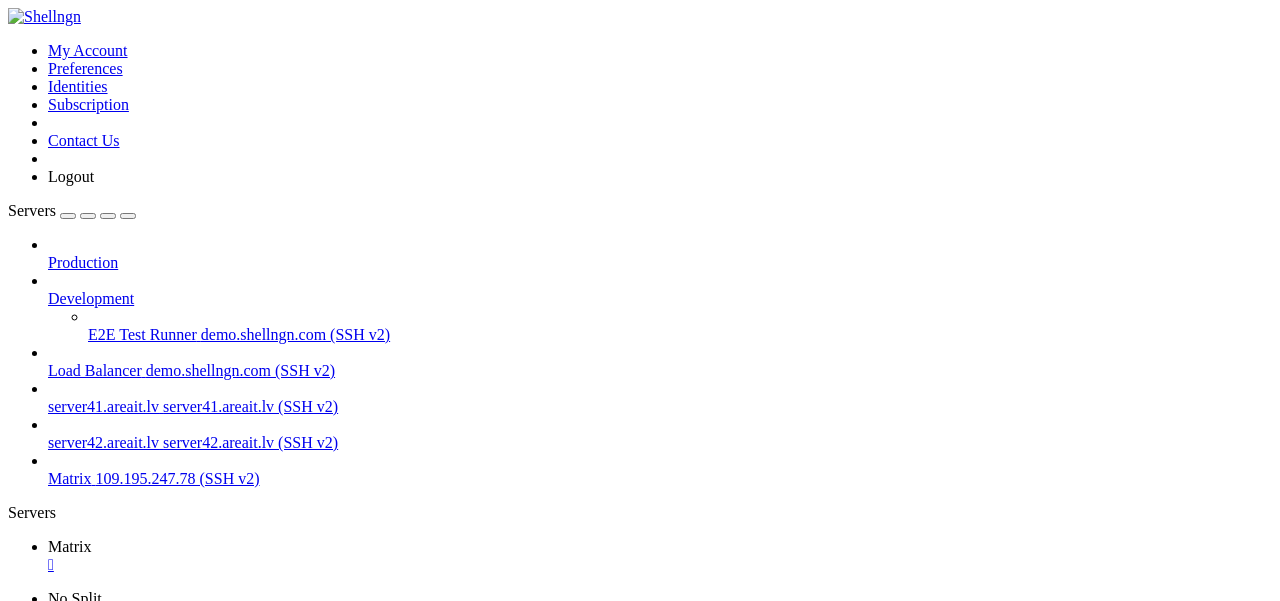 scroll, scrollTop: 0, scrollLeft: 0, axis: both 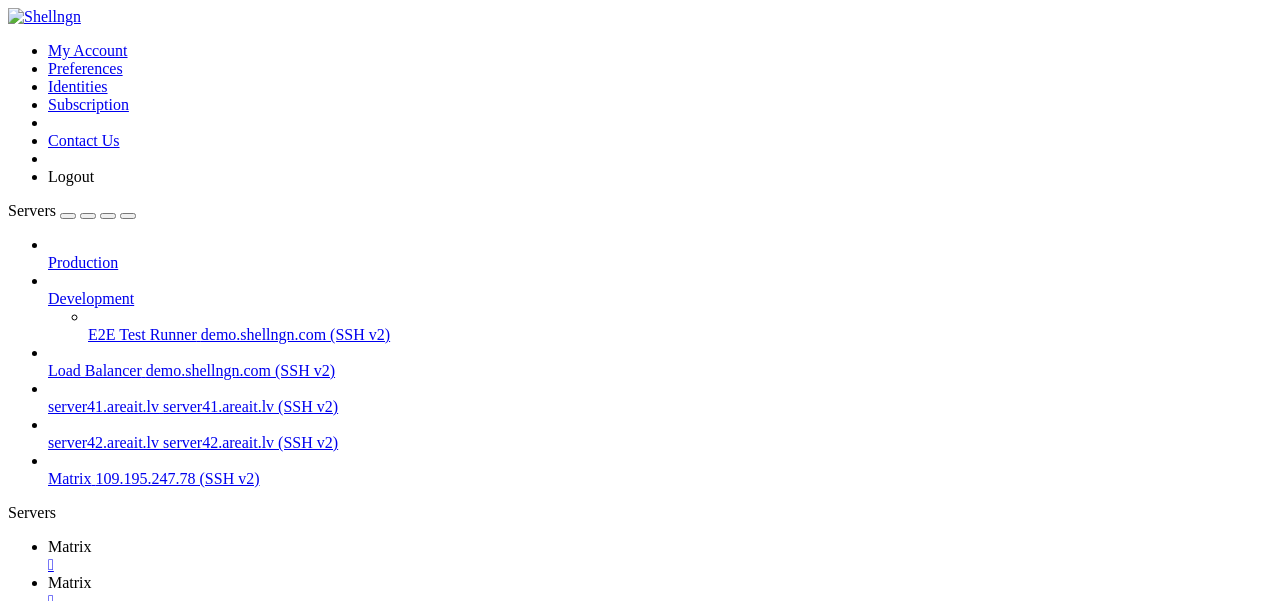 click at bounding box center [969, 1257] 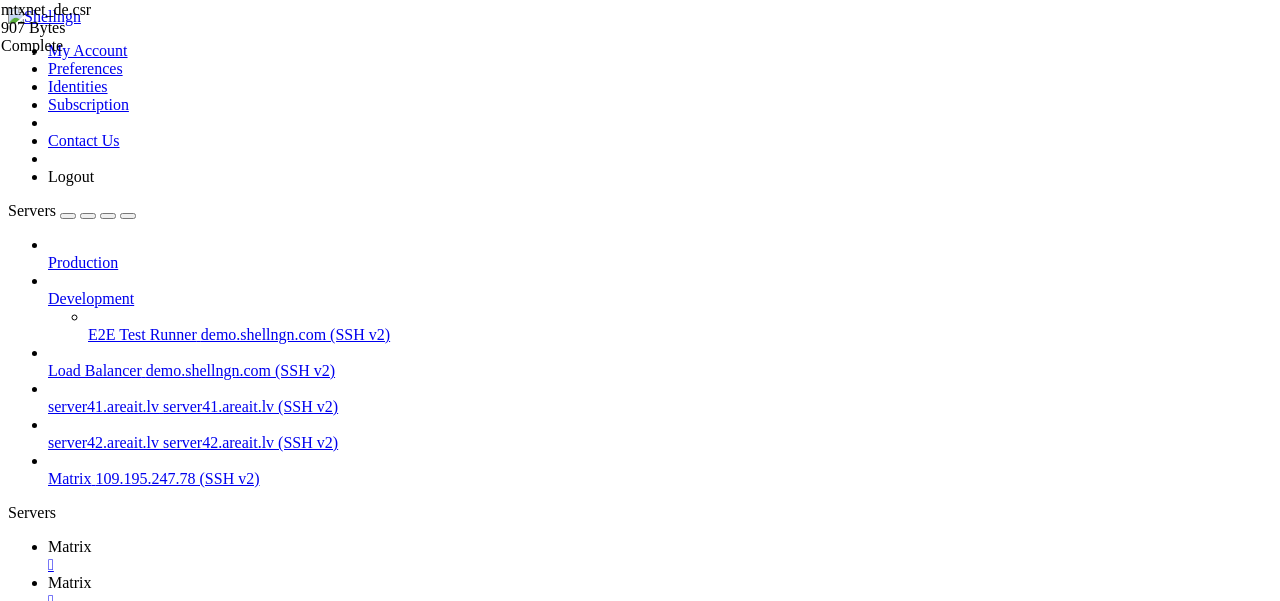 click at bounding box center [56, 1576] 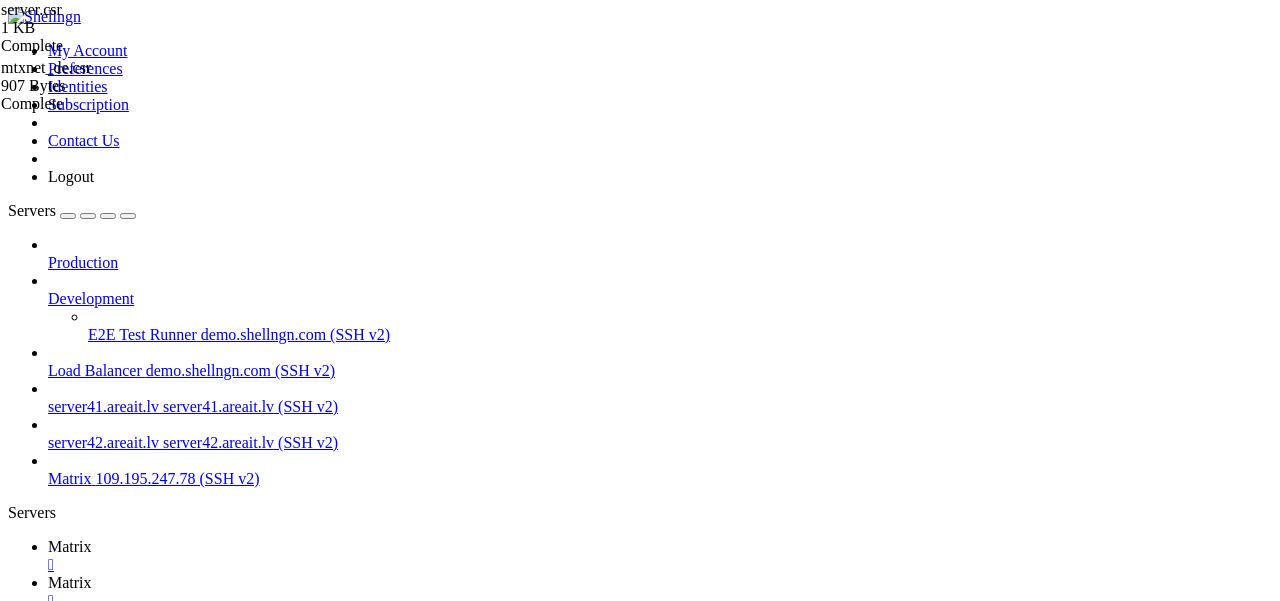 click at bounding box center [56, 1576] 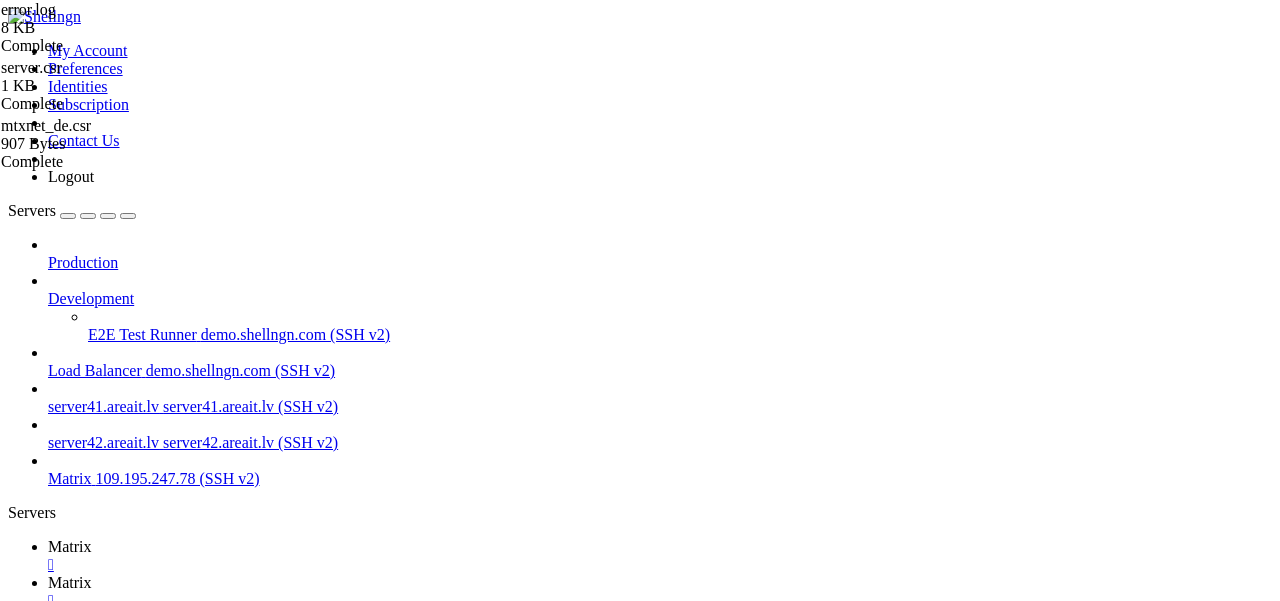 scroll, scrollTop: 372, scrollLeft: 0, axis: vertical 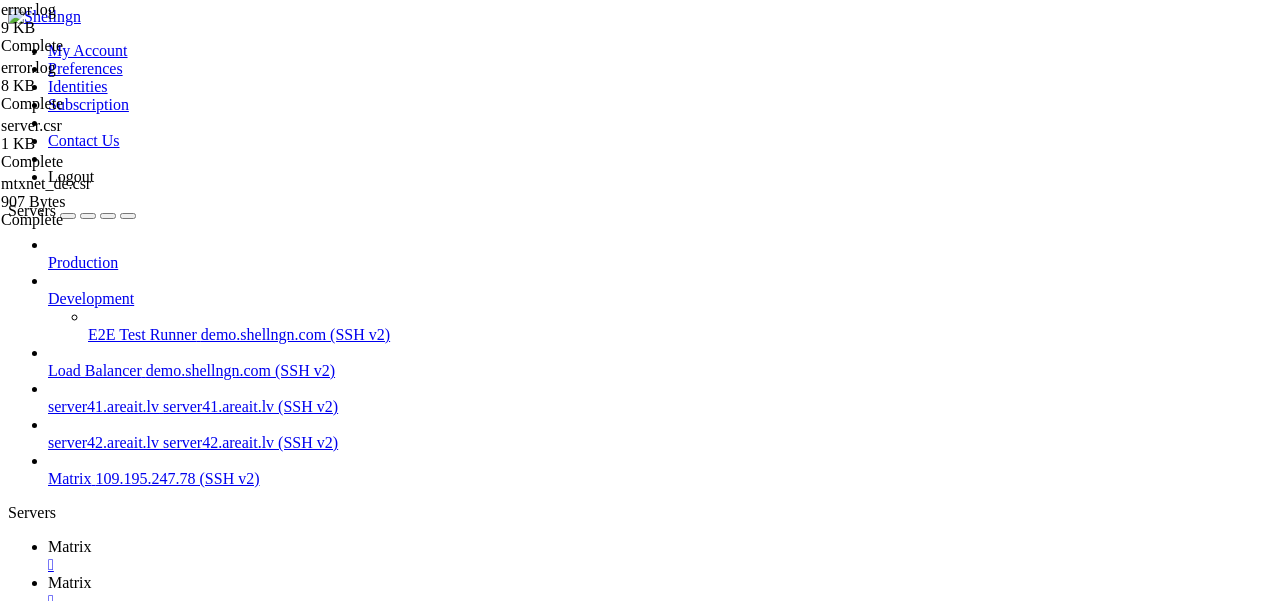 click at bounding box center (48, 546) 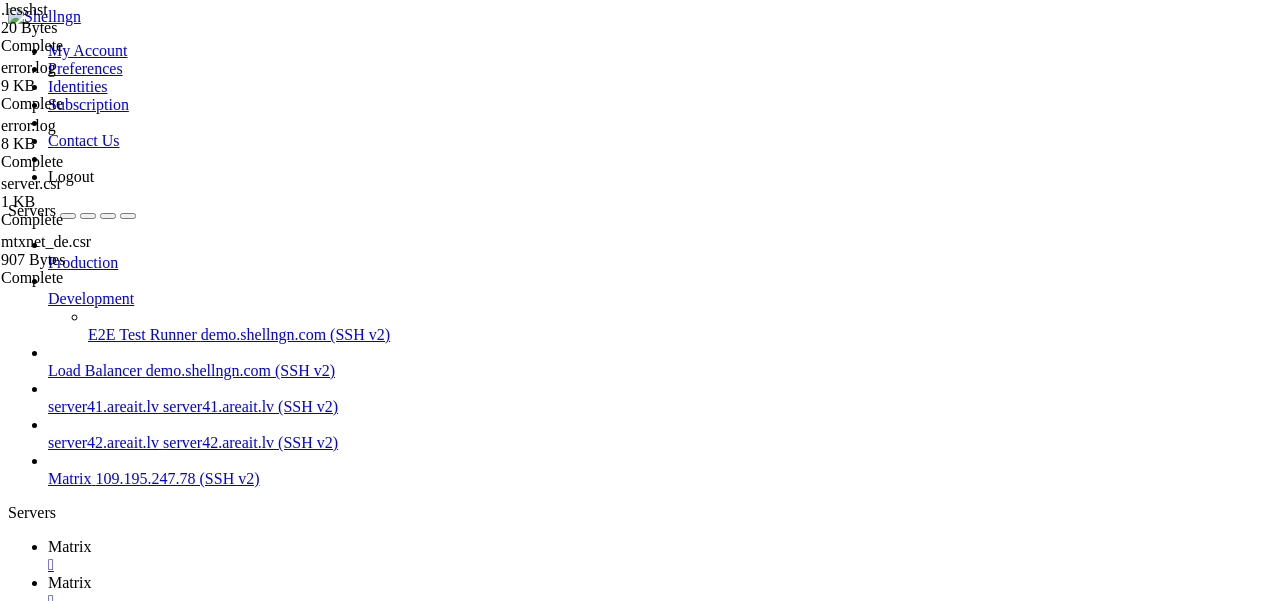 click at bounding box center (56, 1576) 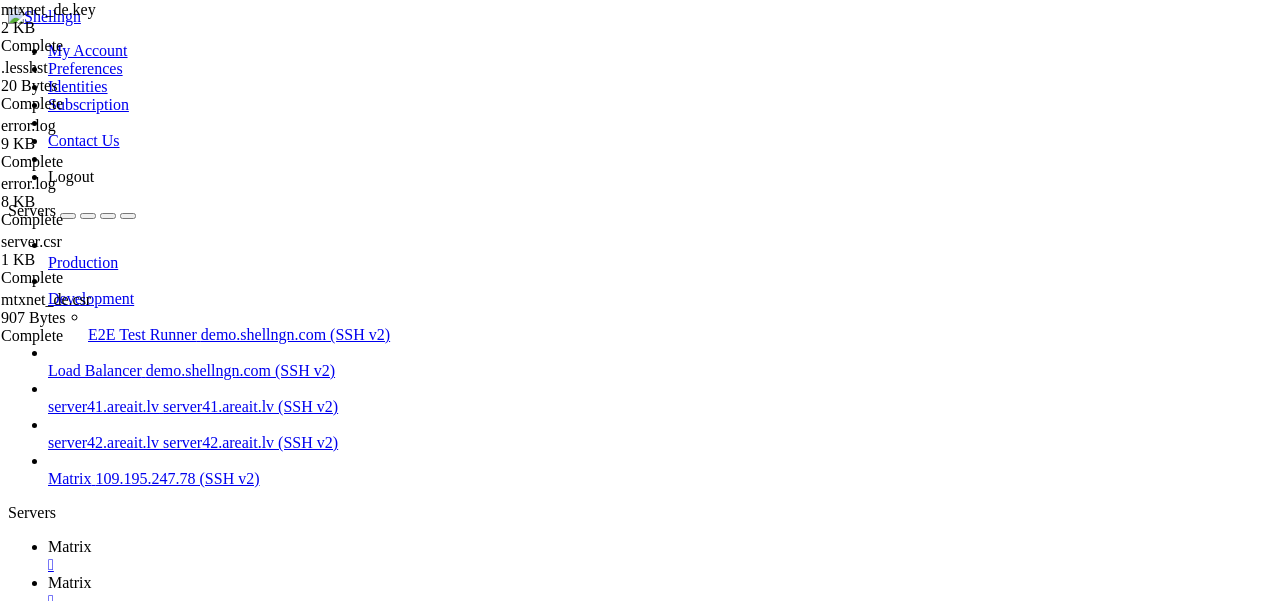 click at bounding box center [56, 1576] 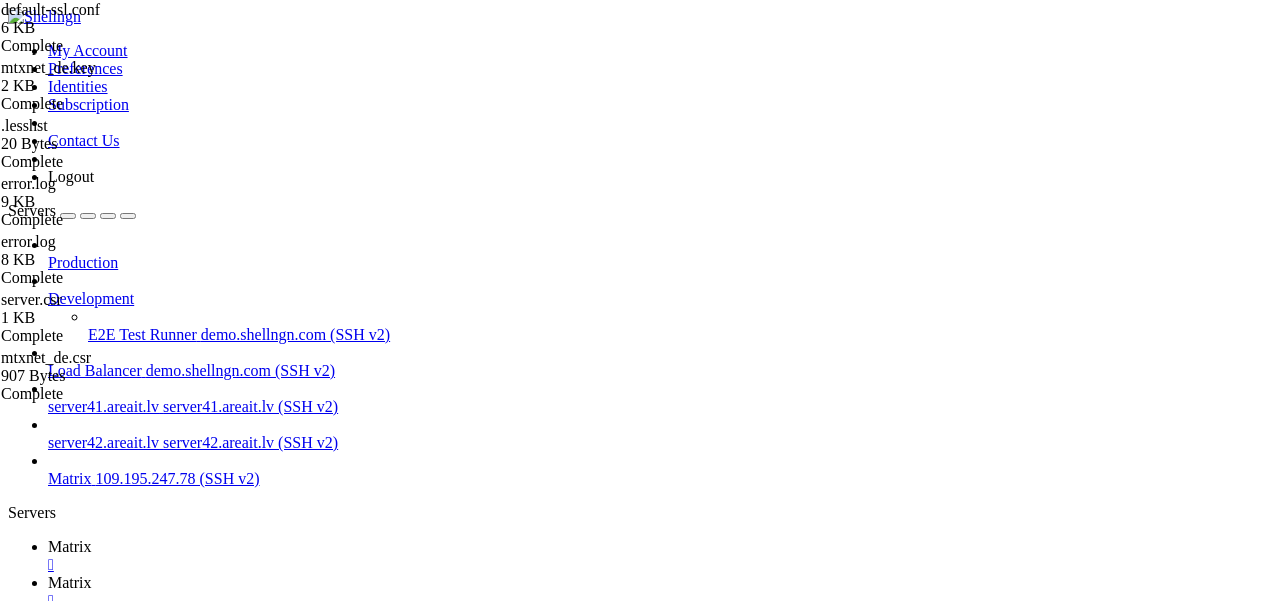 click on "Matrix
" at bounding box center [660, 556] 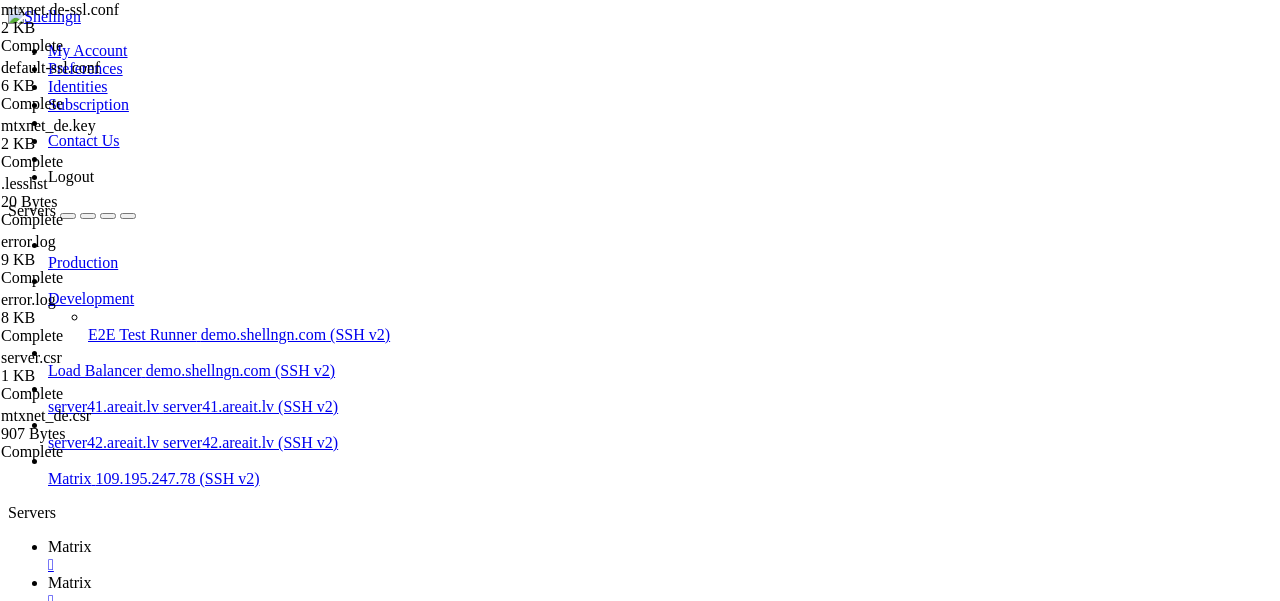 scroll, scrollTop: 0, scrollLeft: 0, axis: both 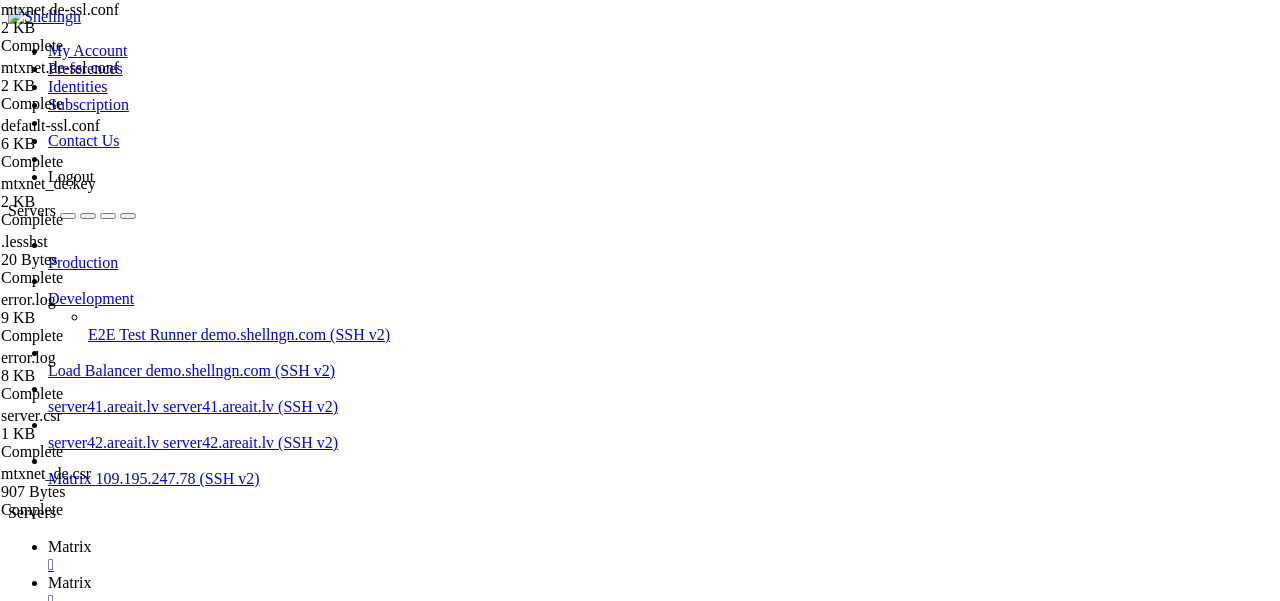 click at bounding box center (56, 1576) 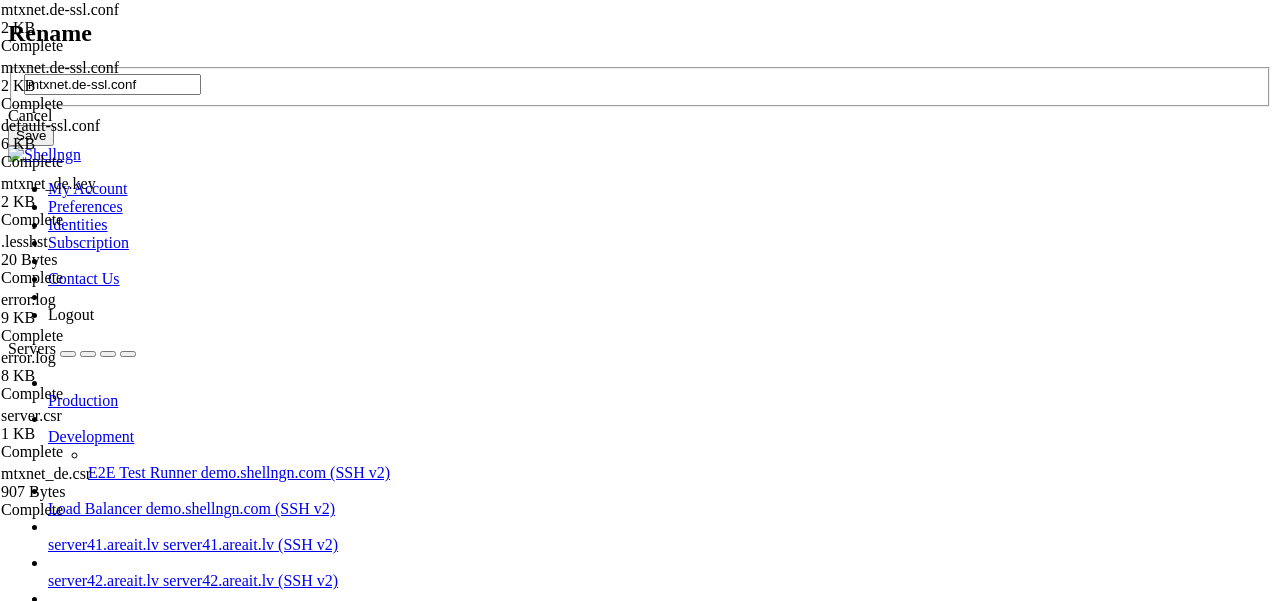 click on "mtxnet.de-ssl.conf" at bounding box center (112, 84) 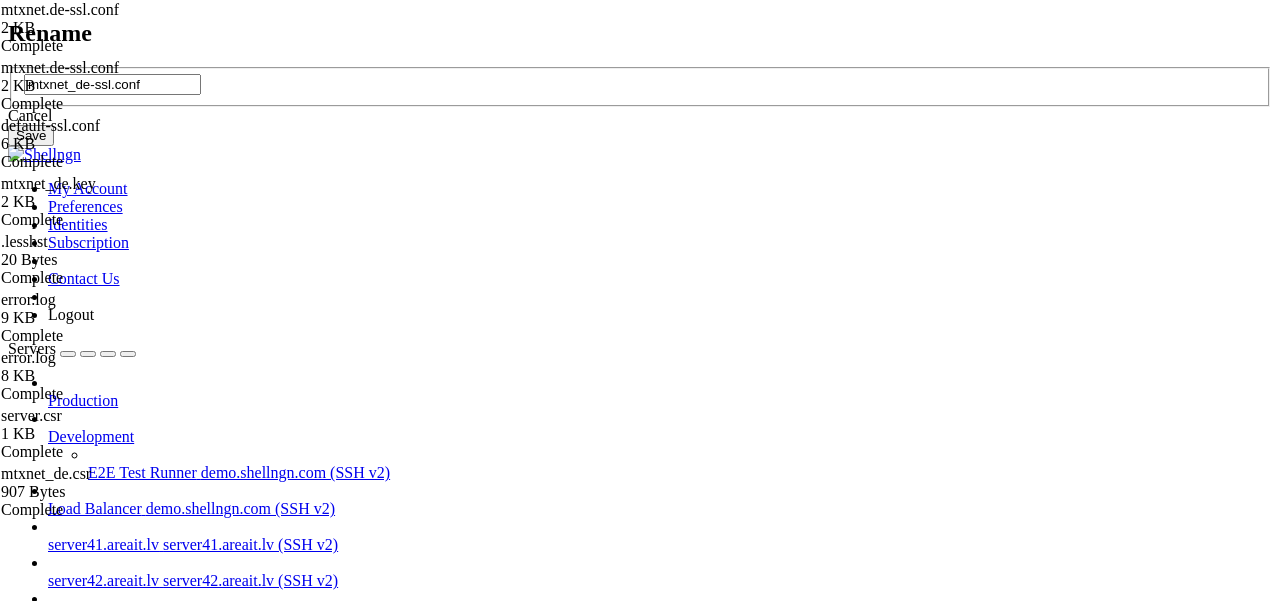 type on "mtxnet_de-ssl.conf" 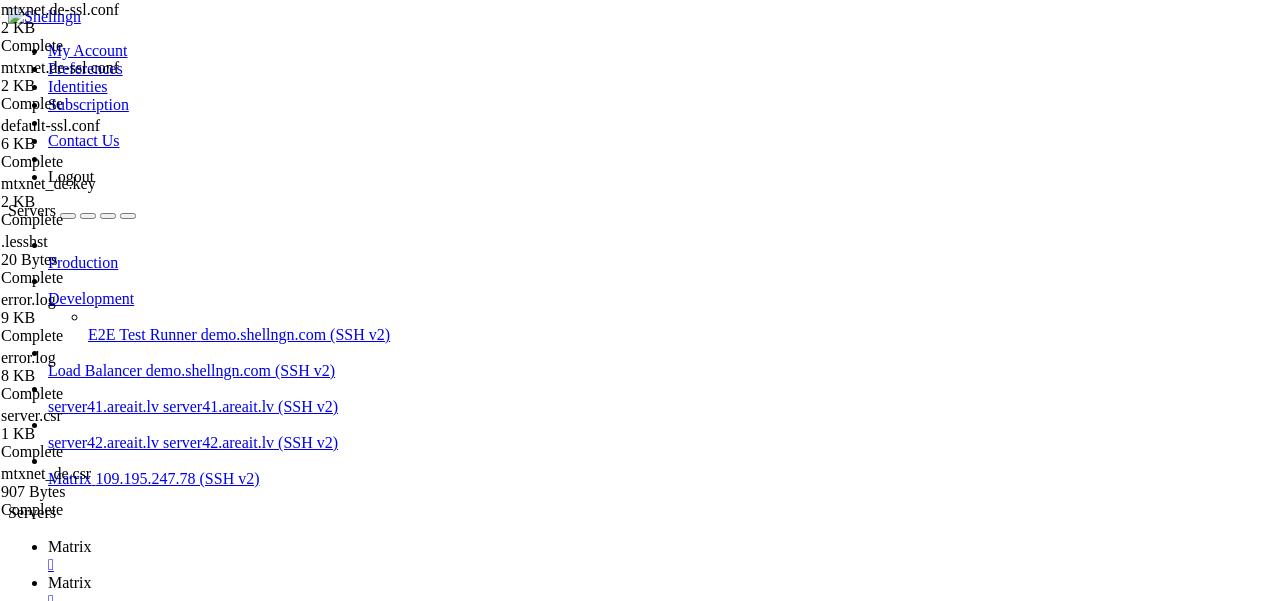 click on "Matrix
" at bounding box center (660, 556) 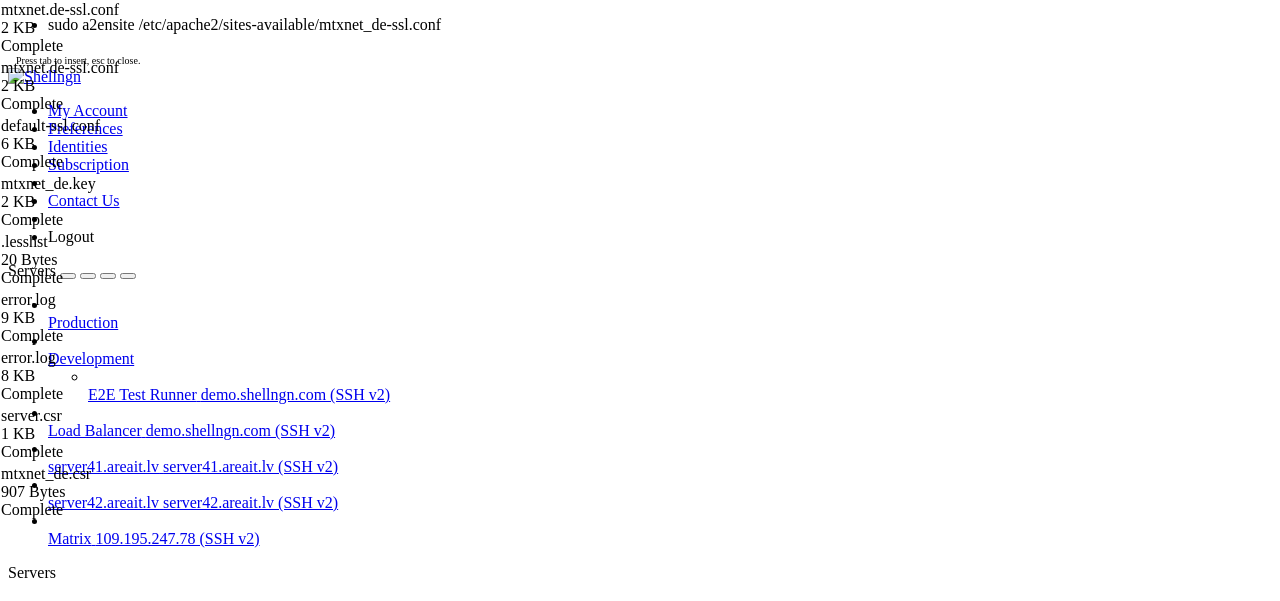 scroll, scrollTop: 662, scrollLeft: 0, axis: vertical 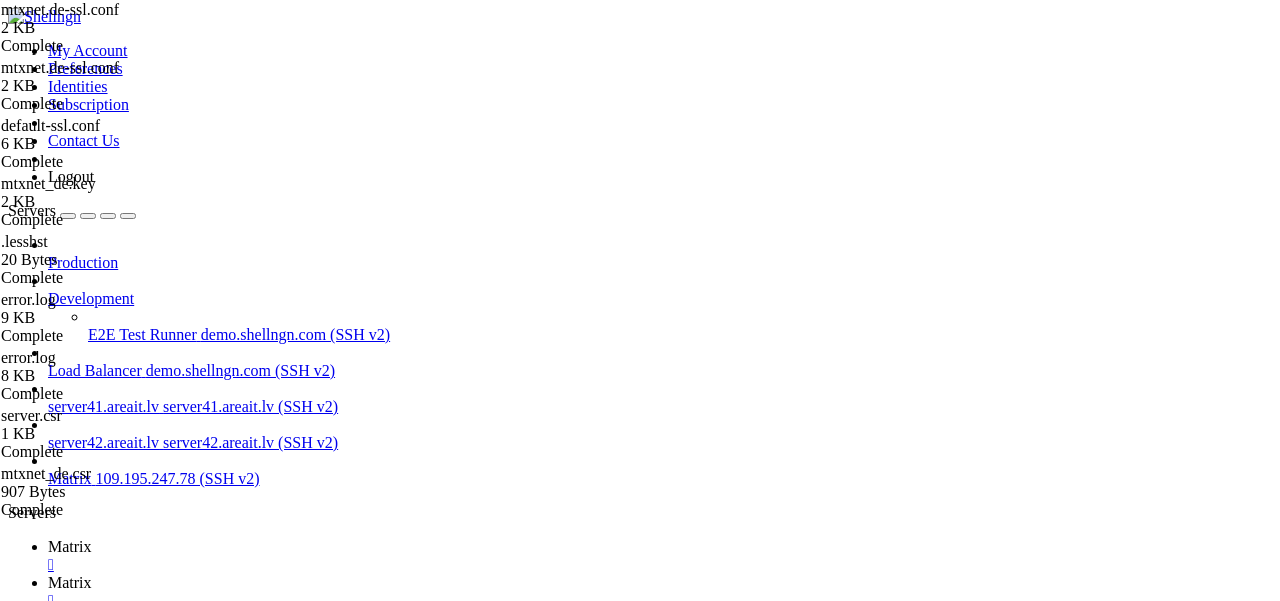 click on "root@server1:~# sud" 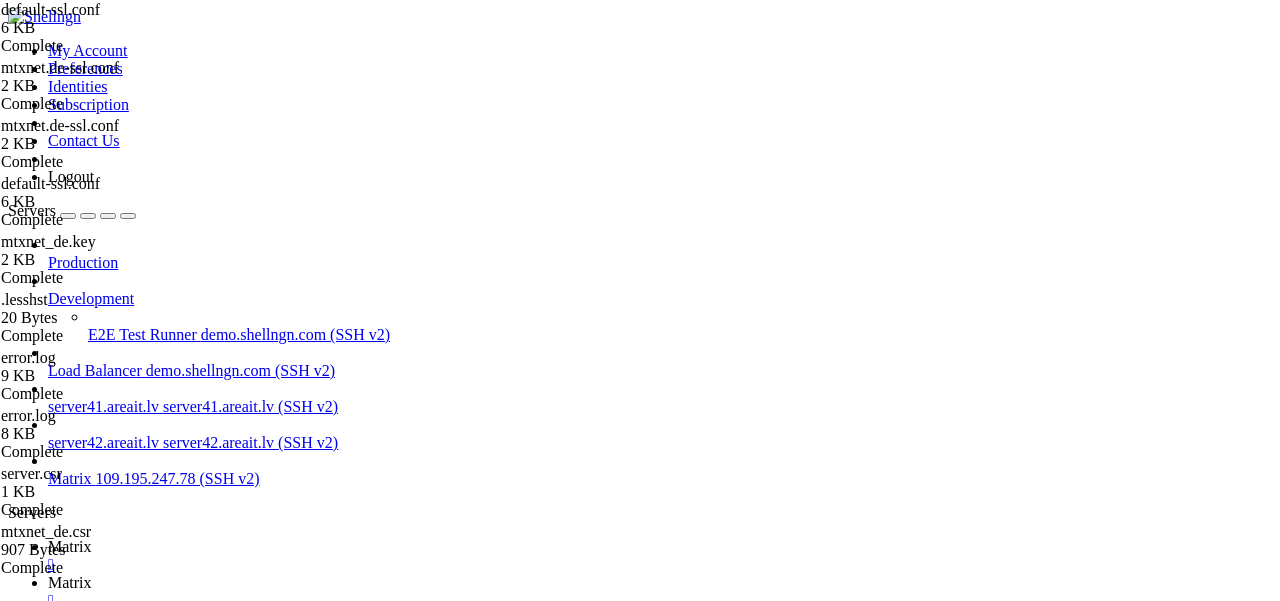 click on "<IfModule mod_ssl.c>    <VirtualHost _default_:443>       ServerAdmin webmaster@[HOSTNAME]       DocumentRoot /var/www/html       # Available loglevels: trace8, ..., trace1, debug, info, notice, warn,       # error, crit, alert, emerg.       # It is also possible to configure the loglevel for particular       # modules, e.g.       #LogLevel info ssl:warn       ErrorLog ${APACHE_LOG_DIR}/error.log       CustomLog ${APACHE_LOG_DIR}/access.log combined       # For most configuration files from conf-available/, which are       # enabled or disabled at a global level, it is possible to       # include a line for only one particular virtual host. For example the       # following line enables the CGI configuration for this host only       # after it has been globally disabled with "a2disconf".       #Include conf-available/serve-cgi-bin.conf       #   SSL Engine Switch:       #   Enable/Disable SSL for this virtual host.       SSLEngine on       #   A self-signed (snakeoil) certificate can be created by installing" at bounding box center (654, 1846) 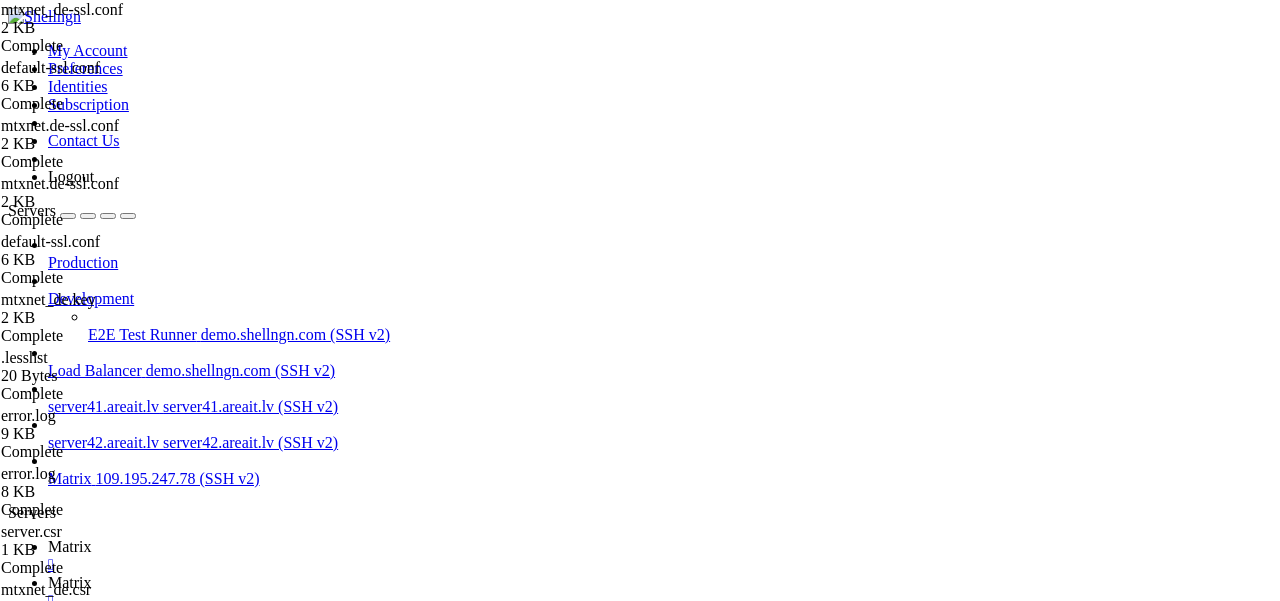 scroll, scrollTop: 0, scrollLeft: 0, axis: both 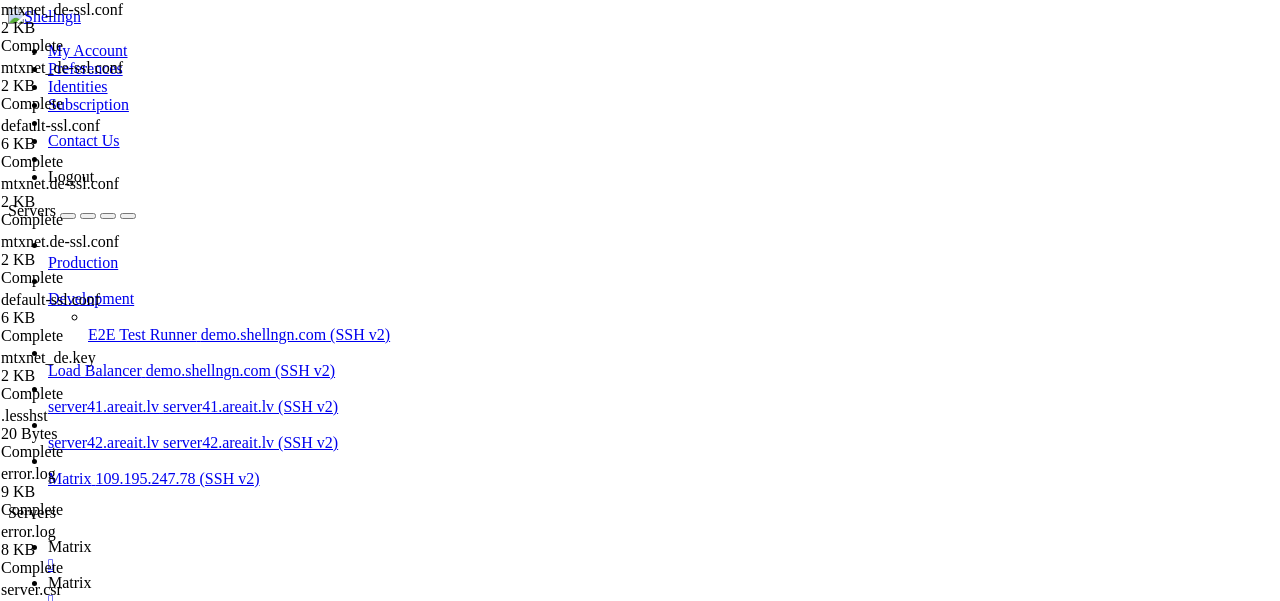 drag, startPoint x: 471, startPoint y: 104, endPoint x: 453, endPoint y: 104, distance: 18 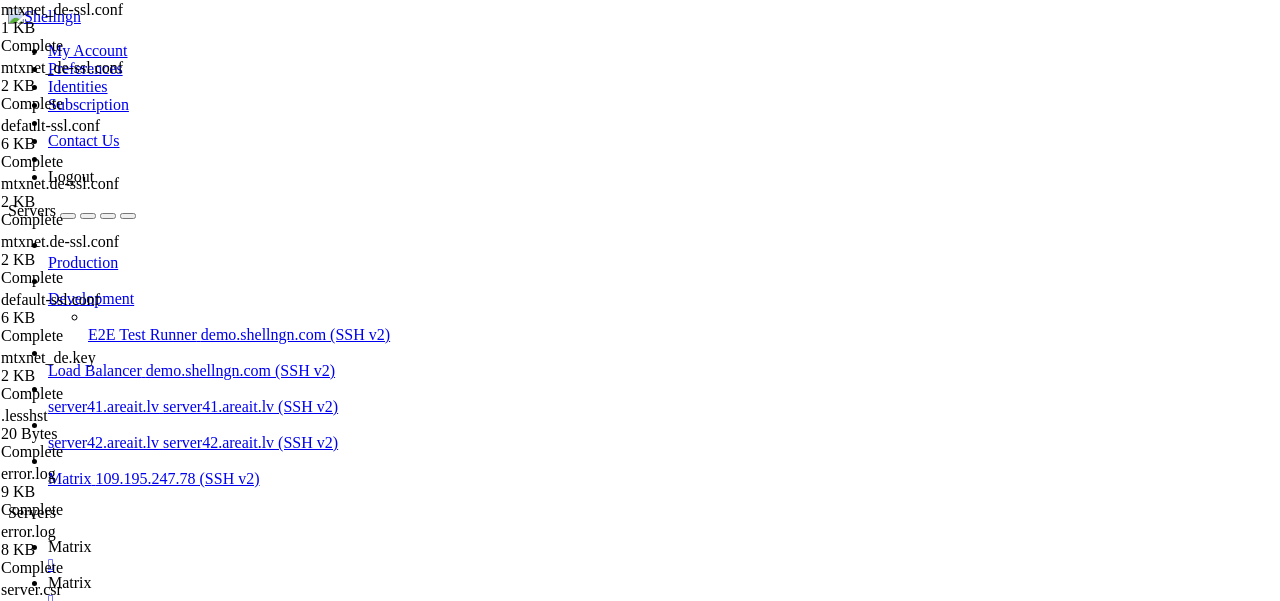 click on "Matrix" at bounding box center [70, 546] 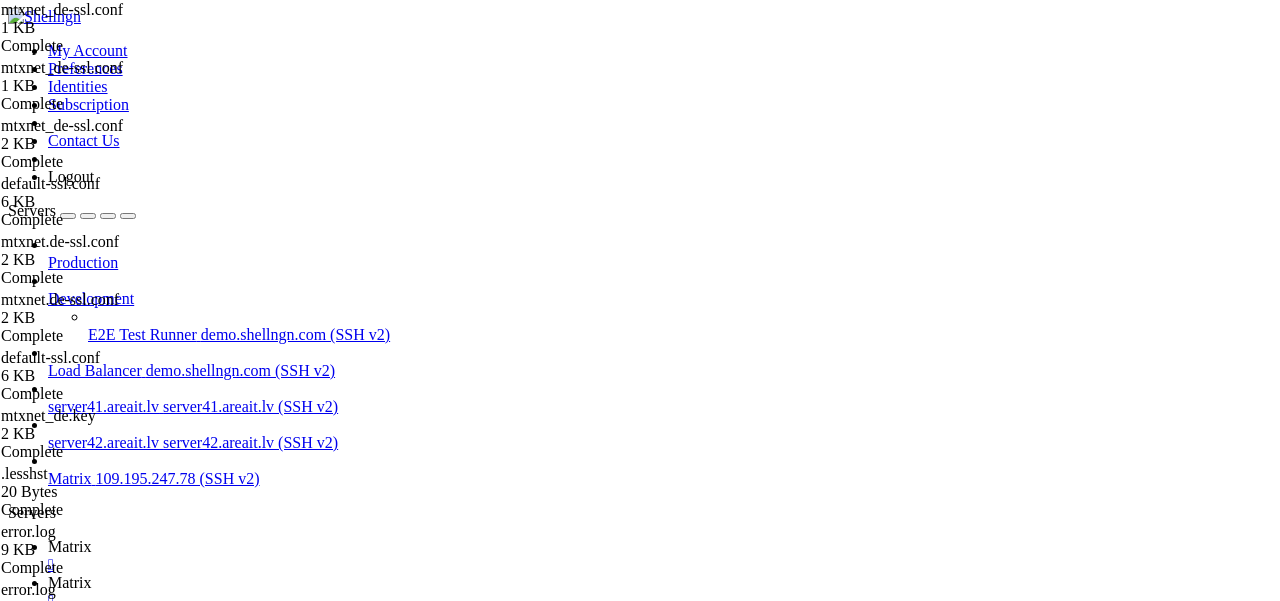 type on "ProxyPassReverse /_synapse/client http://127.0.0.1:8008/_synapse/client" 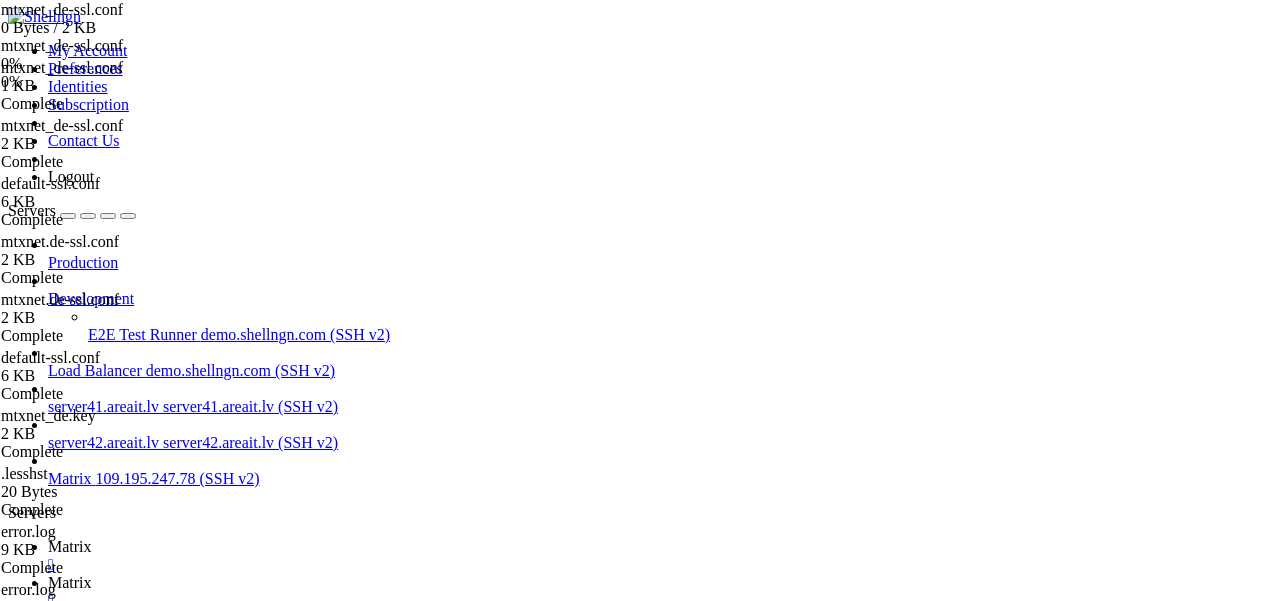 click on "Matrix" at bounding box center [70, 546] 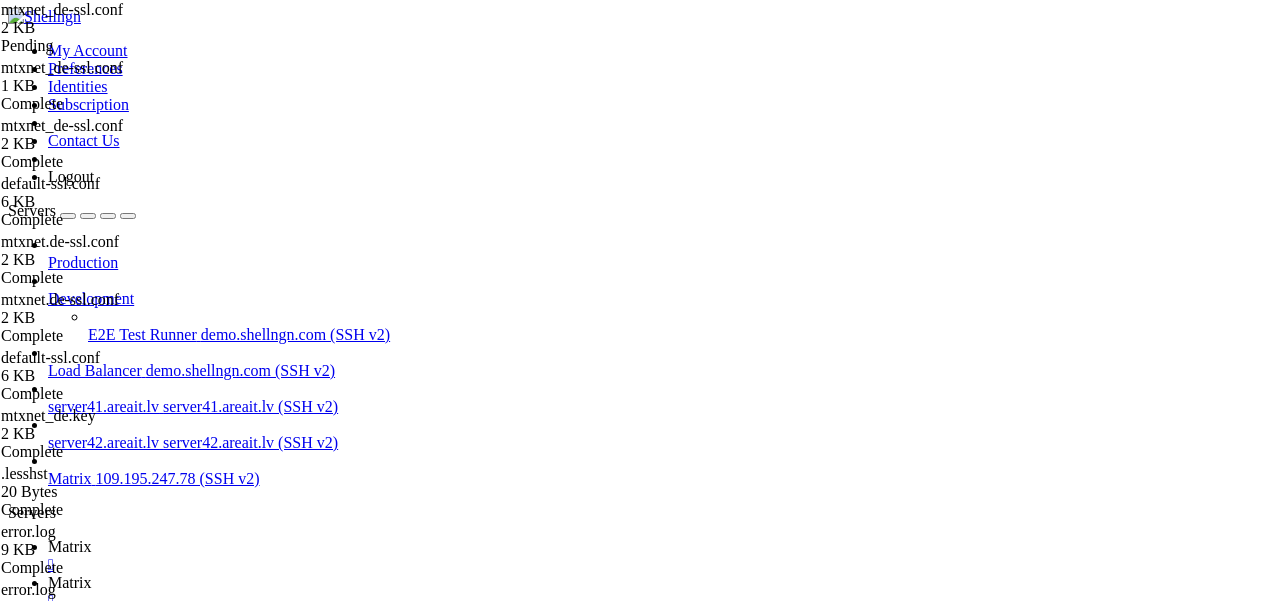 click on "Matrix
" at bounding box center (660, 592) 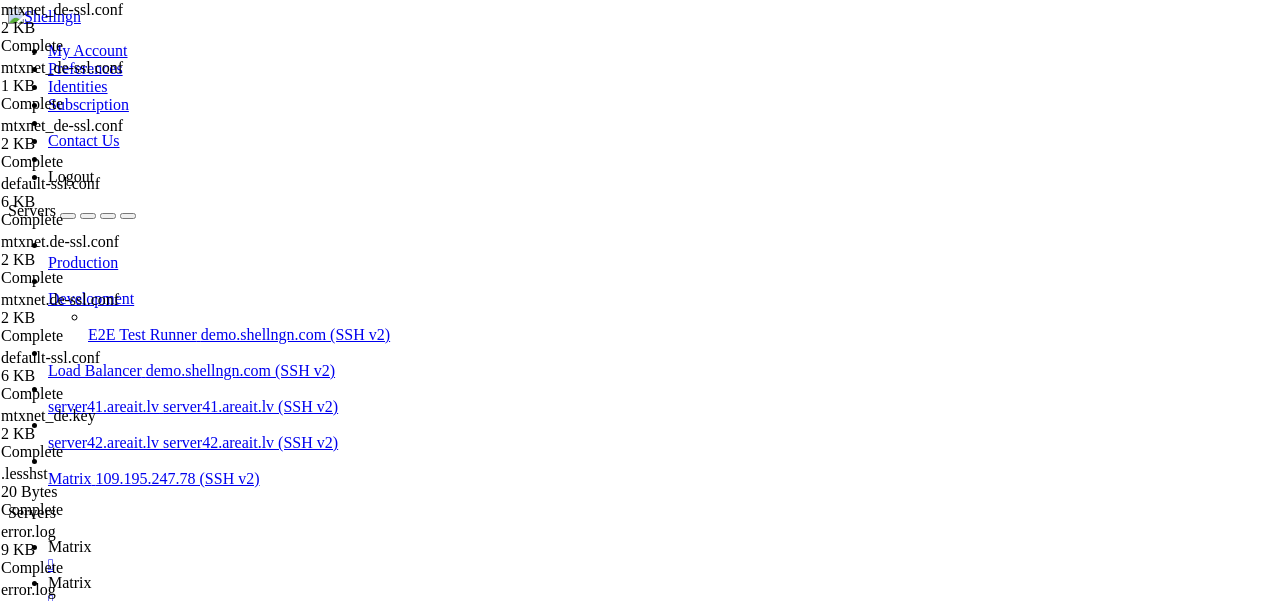 click on "Matrix
" at bounding box center [660, 556] 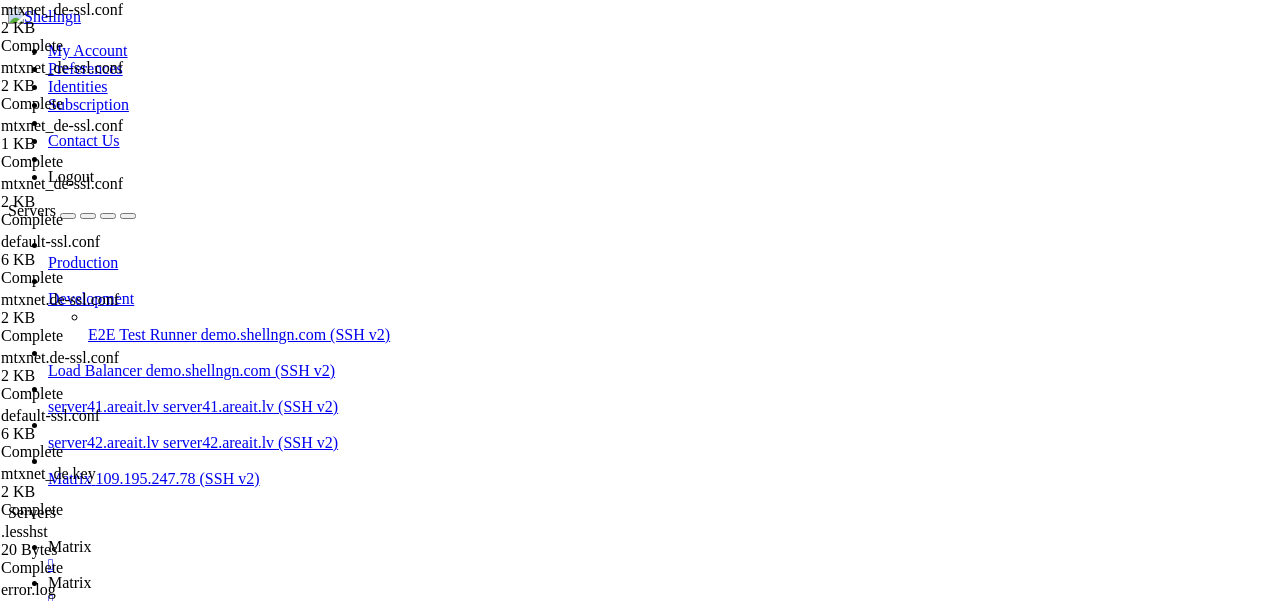 scroll, scrollTop: 103, scrollLeft: 0, axis: vertical 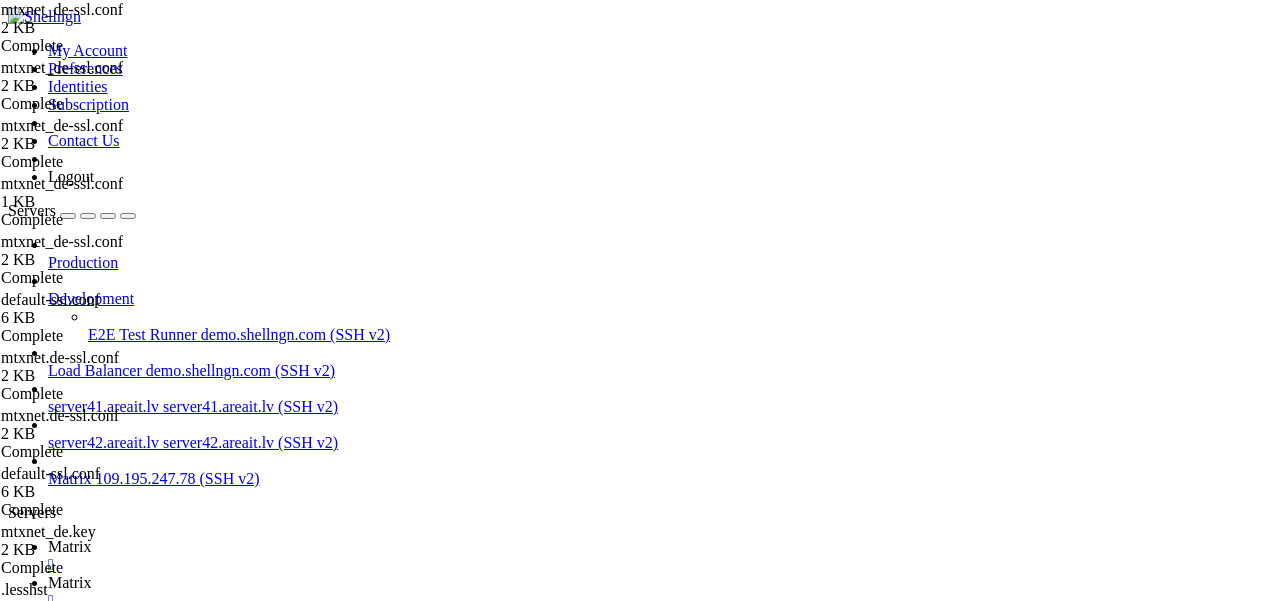 drag, startPoint x: 654, startPoint y: 228, endPoint x: 252, endPoint y: 204, distance: 402.7158 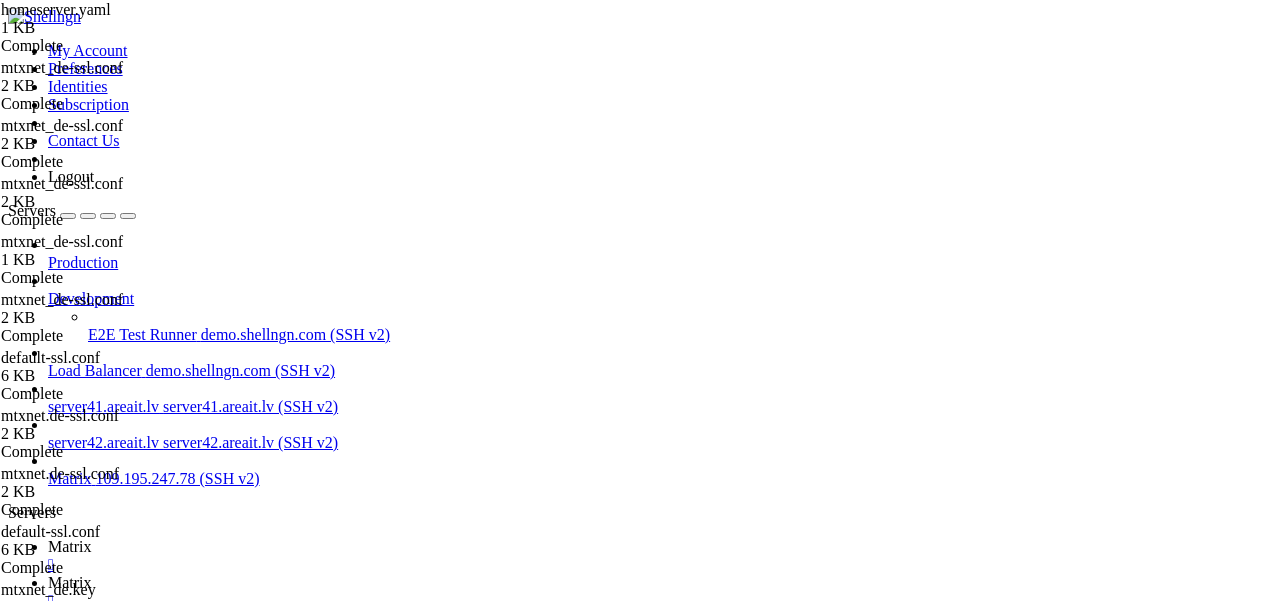click at bounding box center (56, 1576) 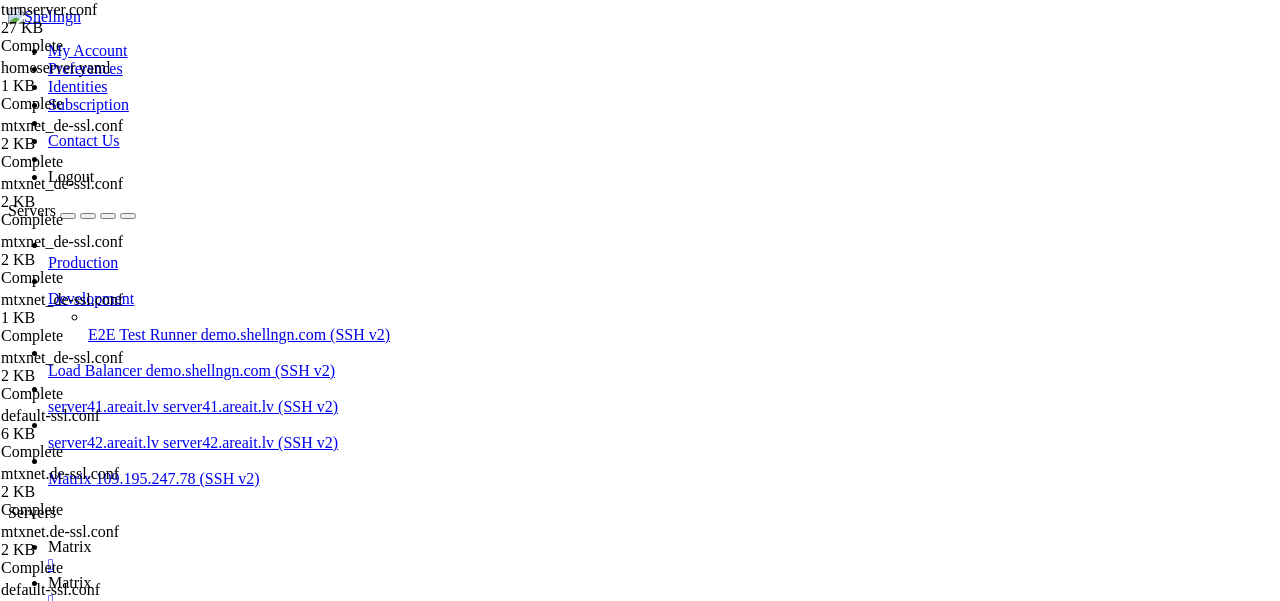 scroll, scrollTop: 156, scrollLeft: 0, axis: vertical 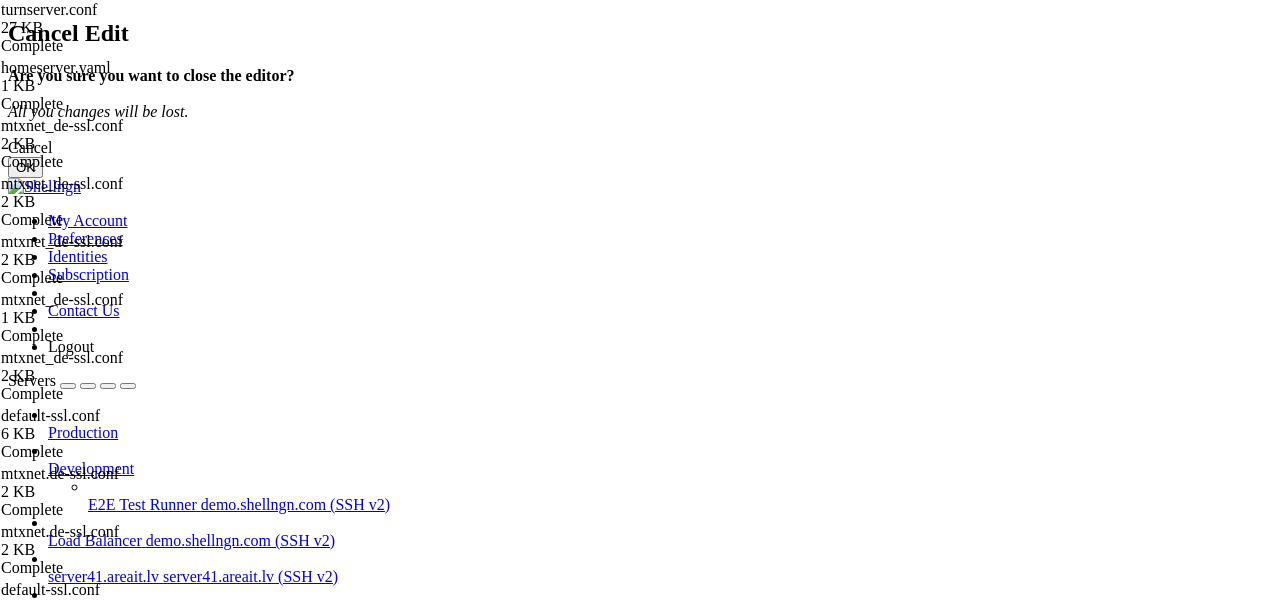 click on "OK" at bounding box center (25, 167) 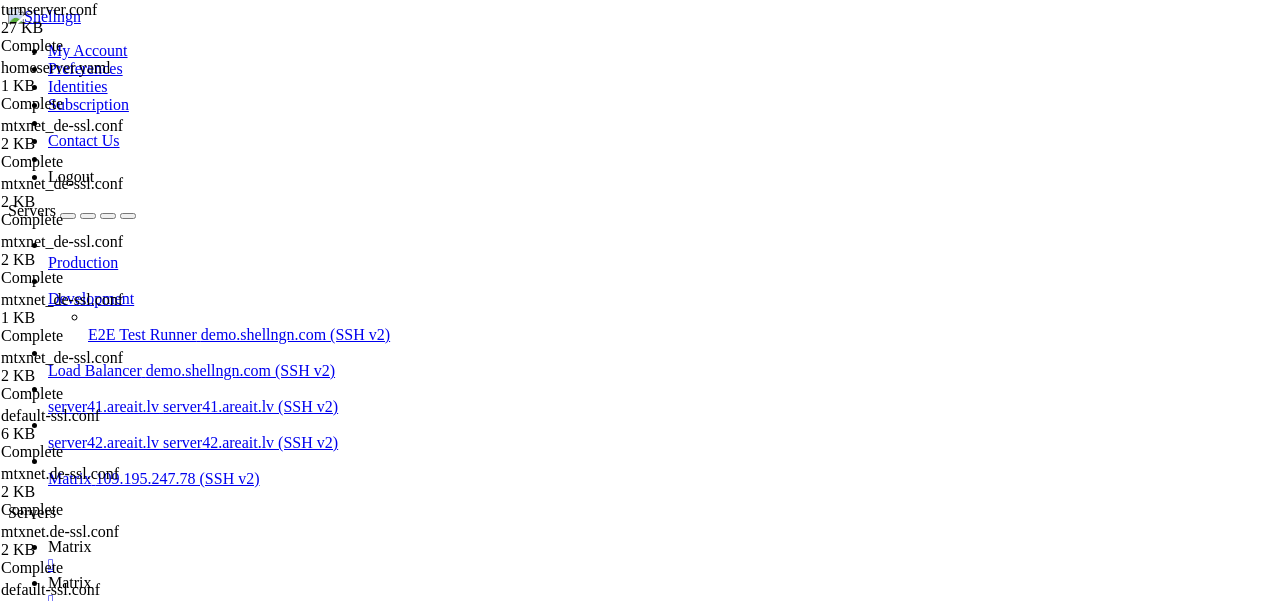 click on "Reconnect" at bounding box center (48, 1605) 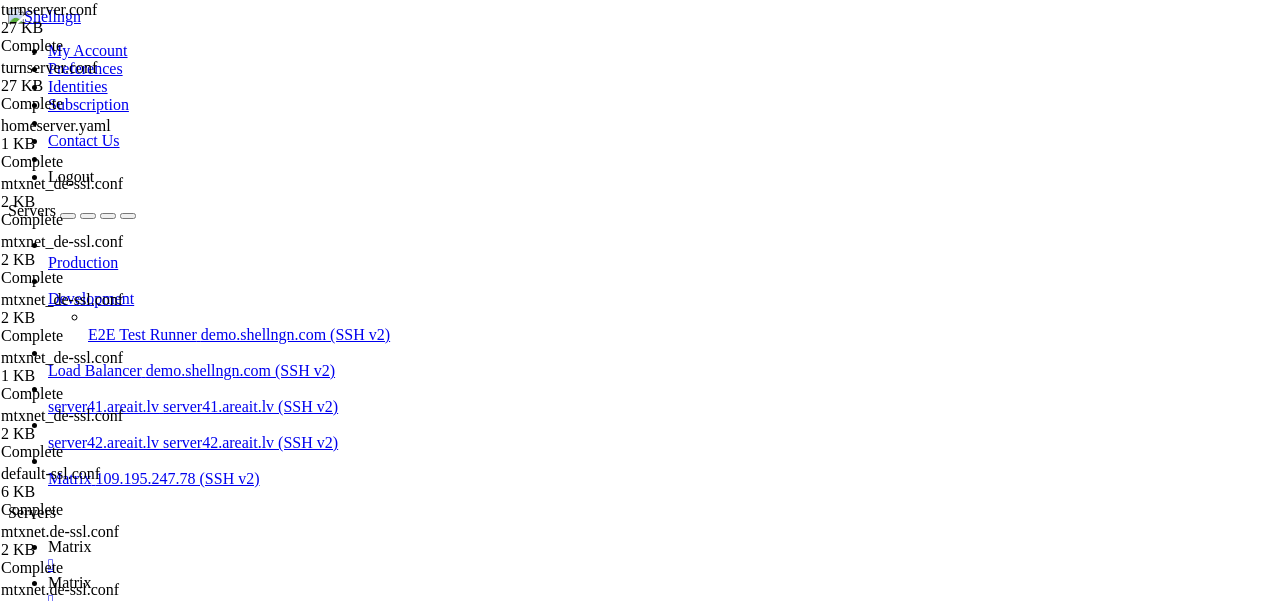 click on "# Coturn TURN SERVER configuration file # # Boolean values note: where a boolean value is supposed to be used, # you can use '0', 'off', 'no', 'false', or 'f' as 'false, # and you can use '1', 'on', 'yes', 'true', or 't' as 'true' # If the value is missing, then it means 'true' by default. # # Listener interface device (optional, Linux only). # NOT RECOMMENDED. # #listening-device=eth0 # TURN listener port for UDP and TCP (Default: 3478). # Note: actually, TLS & DTLS sessions can connect to the # "plain" TCP & UDP port(s), too - if allowed by configuration. # #listening-port=3478 # TURN listener port for TLS (Default: 5349). # Note: actually, "plain" TCP & UDP sessions can connect to the TLS & DTLS # port(s), too - if allowed by configuration. The TURN server # "automatically" recognizes the type of traffic. Actually, two listening # endpoints (the "plain" one and the "tls" one) are equivalent in terms of # functionality; but Coturn keeps both endpoints to satisfy the RFC 5766 specs. # #" at bounding box center [654, 1919] 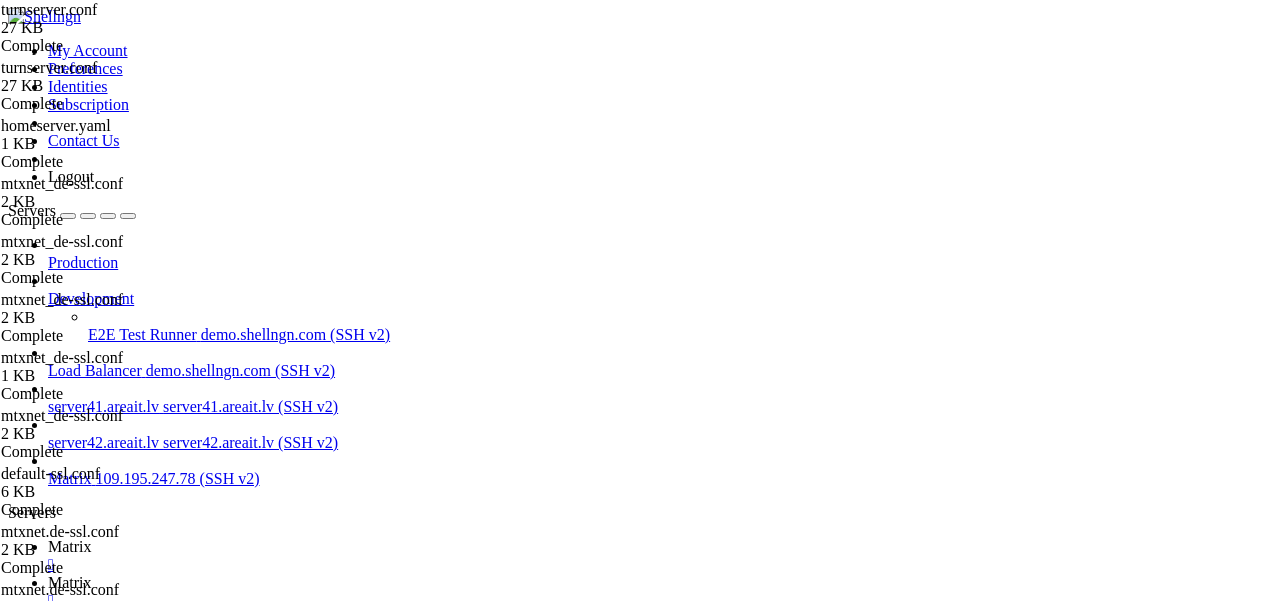 scroll, scrollTop: 0, scrollLeft: 0, axis: both 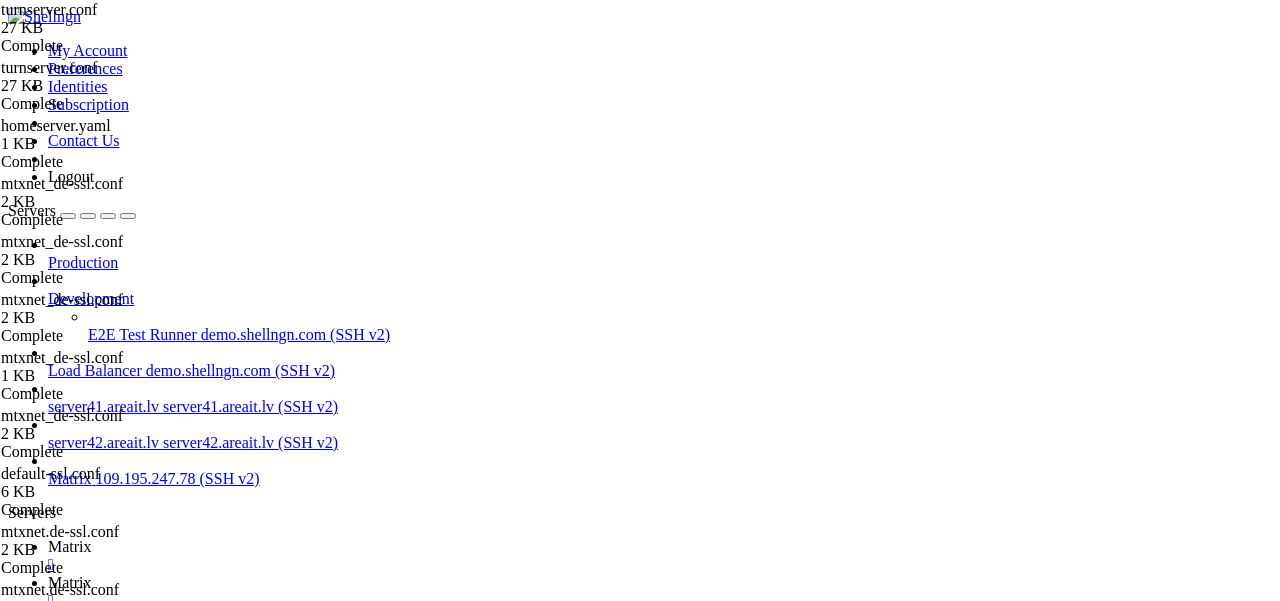 click on "# Default value is 600 secs (10 minutes). # This value MUST not be changed for production purposes. # #channel-lifetime=600 # Uncomment to set the permission lifetime. # Default to 300 secs (5 minutes). # In production this value MUST not be changed, # however it can be useful for test purposes. # #permission-lifetime=300 # Certificate file. # Use an absolute path or path relative to the # configuration file. # Use PEM file format. # cert=/etc/turn_server_cert.pem # Private key file. # Use an absolute path or path relative to the # configuration file. # Use PEM file format. # #pkey=/usr/local/etc/turn_server_pkey.pem # Private key file password, if it is in encoded format. # This option has no default value. # #pkey-pwd=... # Allowed OpenSSL cipher list for TLS/DTLS connections. # Default value is "DEFAULT". # #cipher-list="DEFAULT" # CA file in OpenSSL format. # Forces TURN server to verify the client SSL certificates. # By default this is not set: there is no default value and the client" at bounding box center [657, 1915] 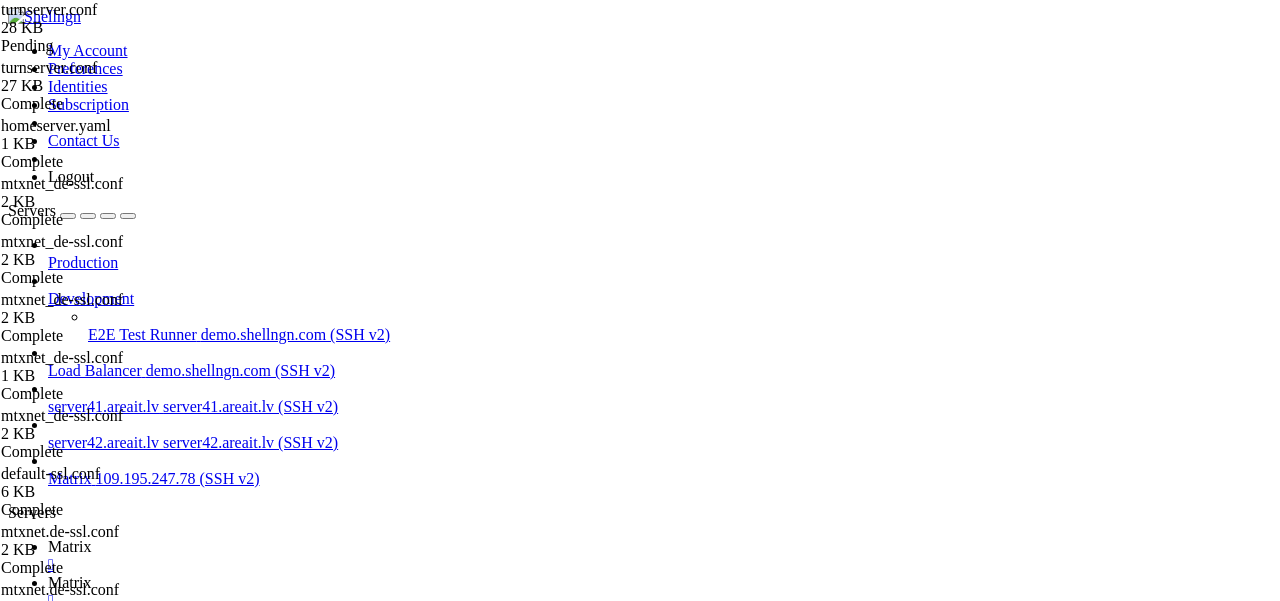 click on "Reconnect" at bounding box center [48, 1605] 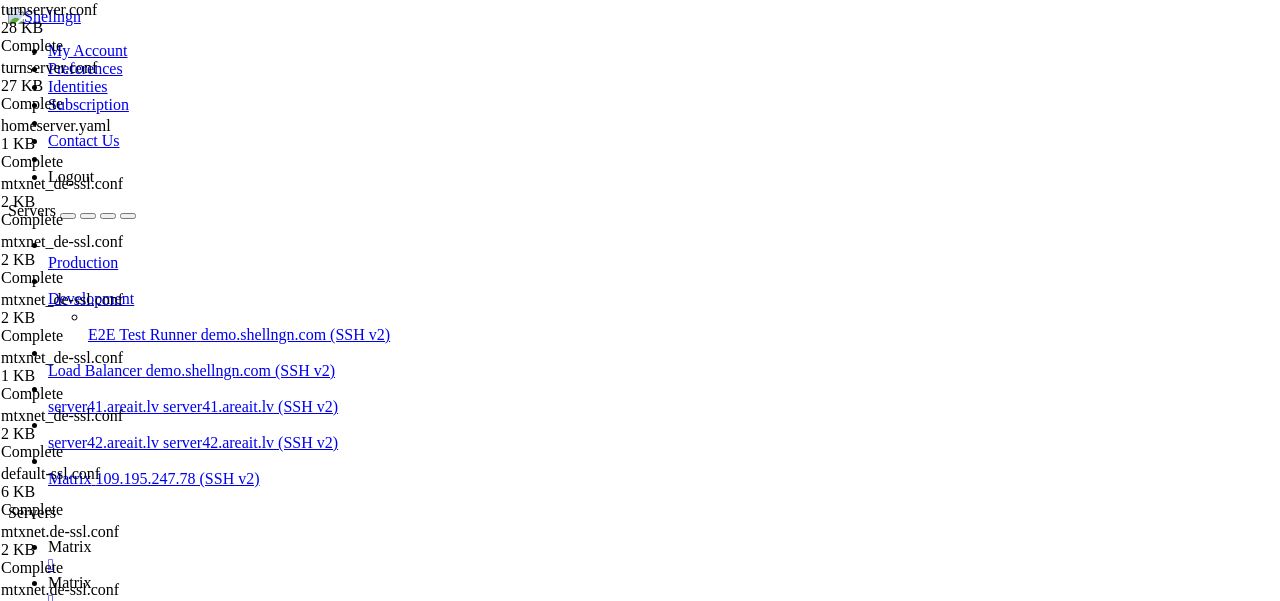 scroll, scrollTop: 8220, scrollLeft: 0, axis: vertical 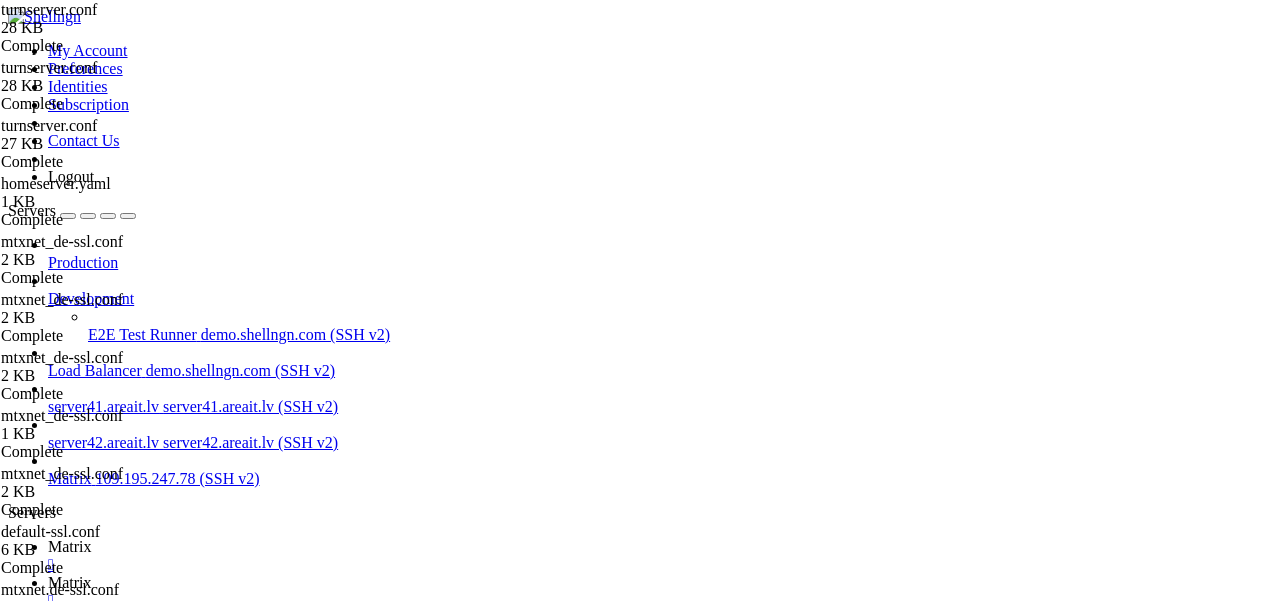 click at bounding box center (56, 1658) 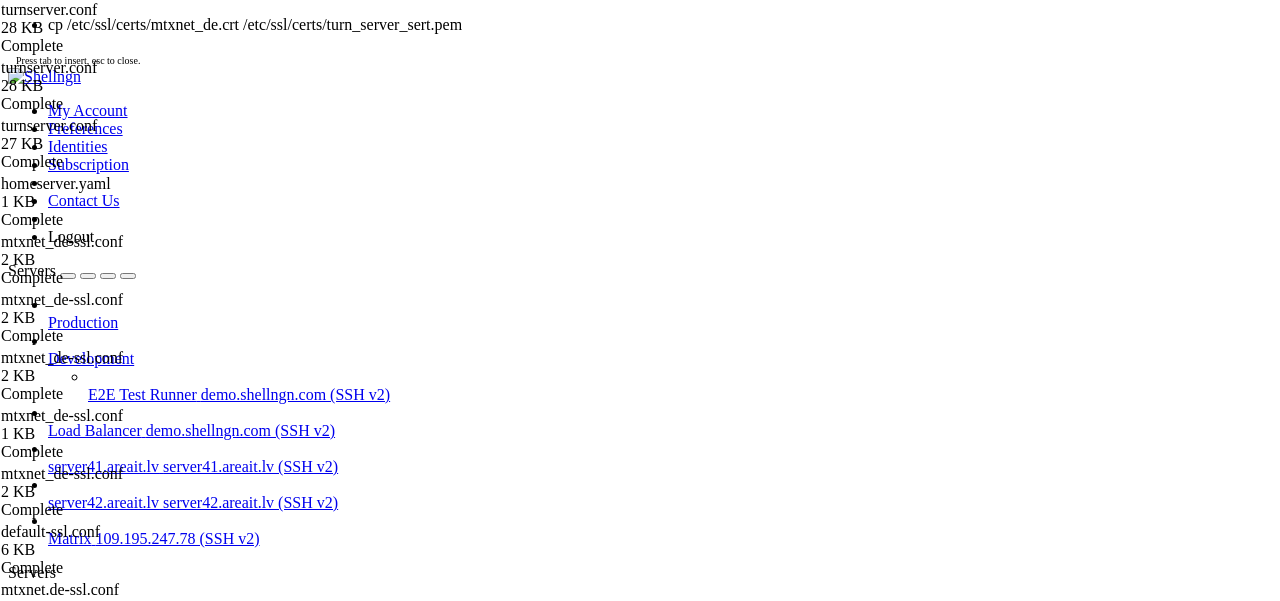 click on "System information as of Пн 04 авг 2025 22:16:44 UTC   System load:  0.05               Processes:              131   Usage of /:   50.2% of 14.66GB   Users logged in:        2   Memory usage: 12%                IPv4 address for ens18: 192.168.0.40   Swap usage:   0%  * Strictly confined Kubernetes makes edge and IoT secure. Learn how MicroK8s    just raised the bar for easy, resilient and secure K8s cluster deployment.    https://ubuntu.com/engage/secure-kubernetes-at-the-edge Расширенное поддержание безопасности (ESM) для Applications выключено. 50 обновлений может быть применено немедленно. Чтобы просмотреть дополнительные обновления выполните: apt list --upgradable Включите ESM Apps для получения дополнительных будущих обновлений безопасности. New release '24.04.2 LTS' available. root@server1:~# cp" at bounding box center [648, 1289] 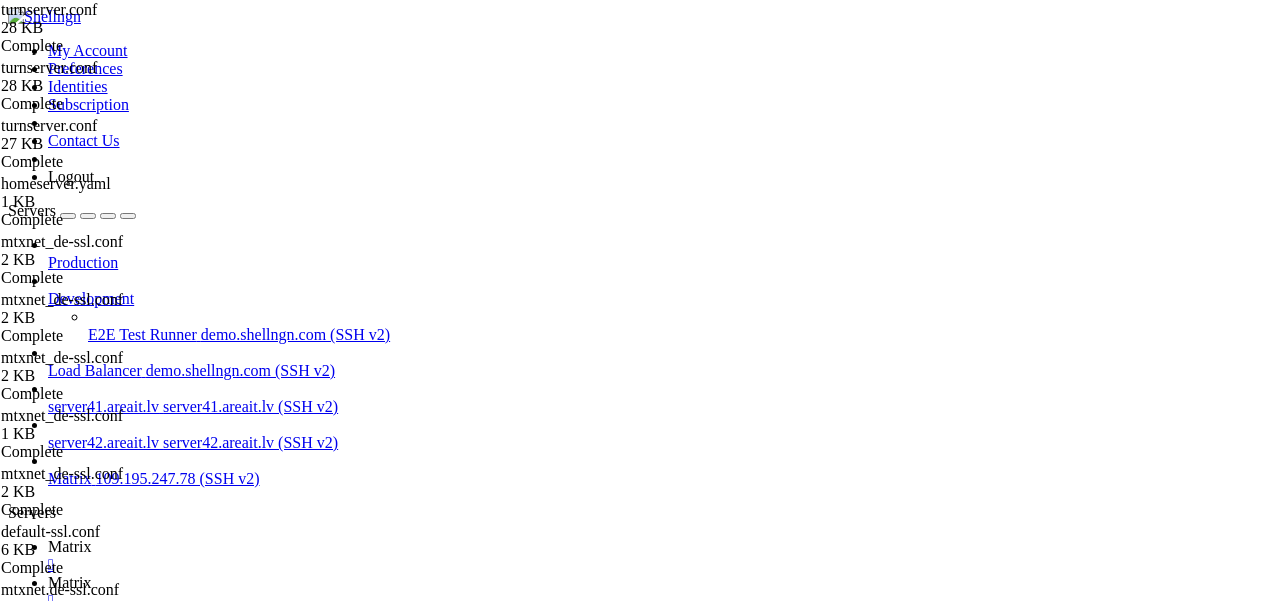 click on "System information as of Пн 04 авг 2025 22:16:44 UTC   System load:  0.05               Processes:              131   Usage of /:   50.2% of 14.66GB   Users logged in:        2   Memory usage: 12%                IPv4 address for ens18: 192.168.0.40   Swap usage:   0%  * Strictly confined Kubernetes makes edge and IoT secure. Learn how MicroK8s    just raised the bar for easy, resilient and secure K8s cluster deployment.    https://ubuntu.com/engage/secure-kubernetes-at-the-edge Расширенное поддержание безопасности (ESM) для Applications выключено. 50 обновлений может быть применено немедленно. Чтобы просмотреть дополнительные обновления выполните: apt list --upgradable Включите ESM Apps для получения дополнительных будущих обновлений безопасности. New release '24.04.2 LTS' available. root@server1:~# cp" at bounding box center [648, 1229] 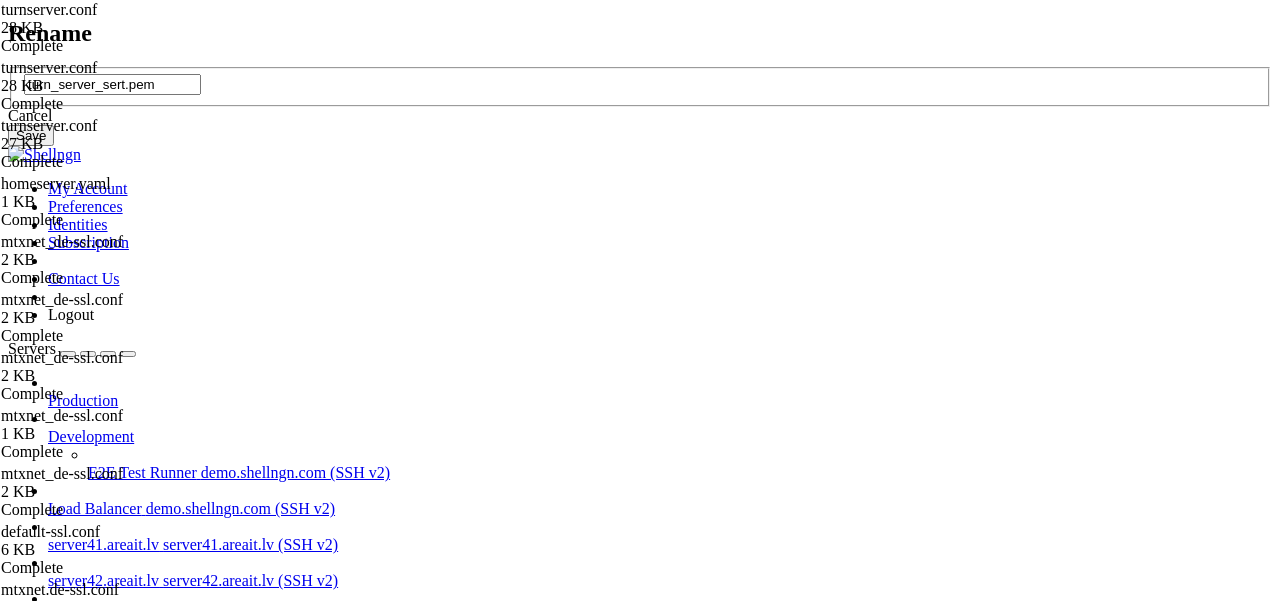 click on "turn_server_sert.pem" at bounding box center (112, 84) 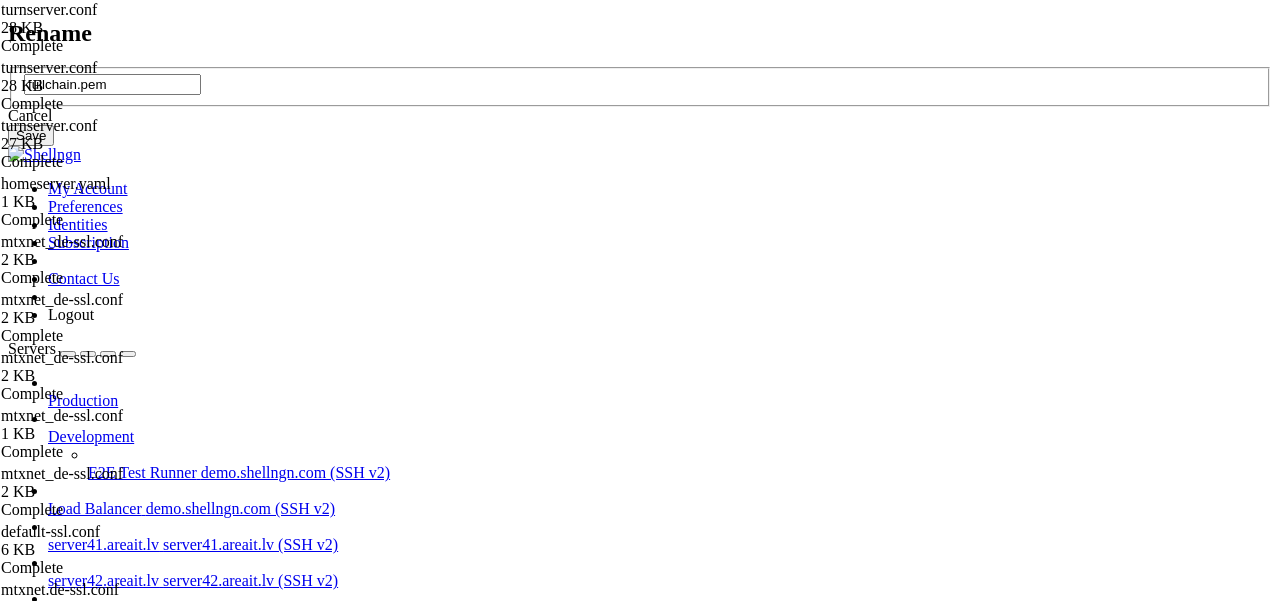 type on "fullchain.pem" 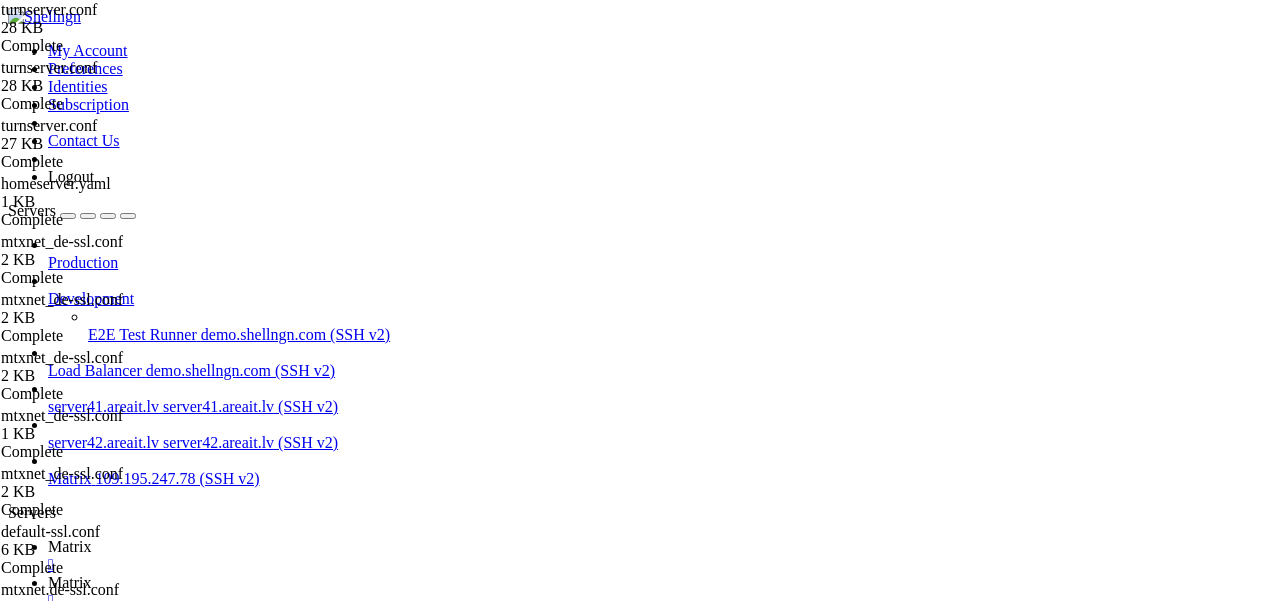 scroll, scrollTop: 0, scrollLeft: 0, axis: both 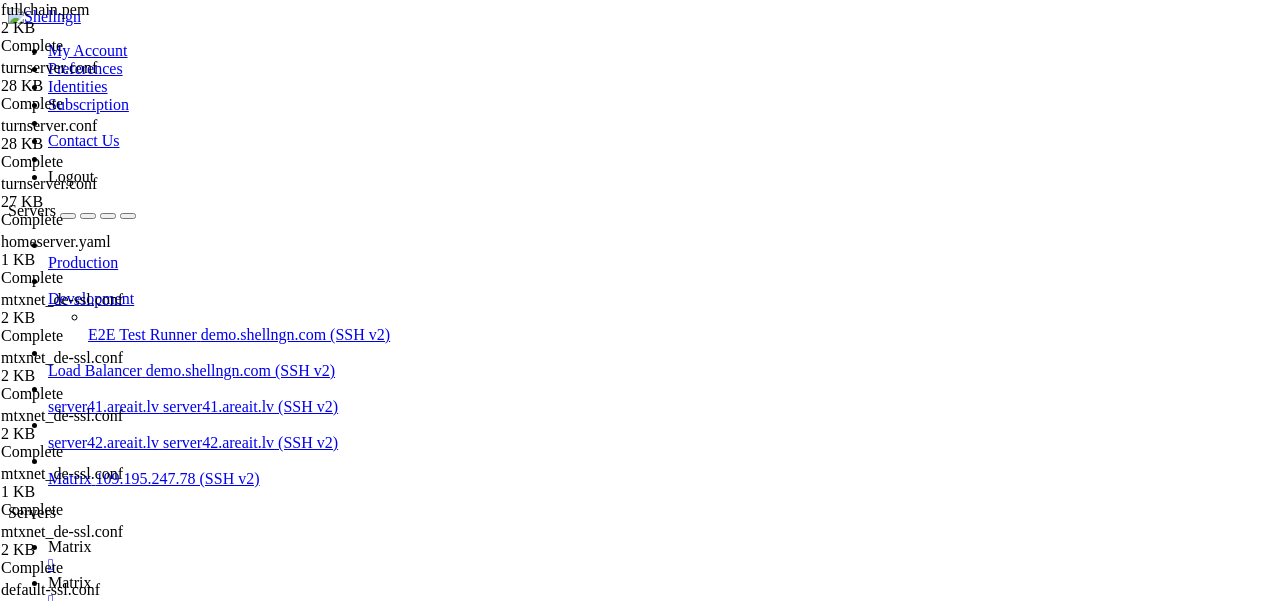 click on "-----BEGIN CERTIFICATE----- MIIFQzCCBCugAwIBAgISBYz07v5NYWr1RRPJZUcQ8uXgMA0GCSqGSIb3DQEBCwUA MDMxCzAJBgNVBAYTAlVTMRYwFAYDVQQKEw1MZXQncyBFbmNyeXB0MQwwCgYDVQQD EwNSMTEwHhcNMjUwODA0MTMyOTEwWhcNMjUxMTAyMTMyOTA5WjAmMSQwIgYDVQQD Ext3d3cubXR4bmV0LmRlLmtlc3RlbGhhdXMuYXQwggEiMA0GCSqGSIb3DQEBAQUA A4IBDwAwggEKAoIBAQCooKooqeN9A0b6E9i+SNVZ2Rg17o+iOwLZ/KmfKEx2hGne 3cG0+pFDZzJt8S6I910C3iYUrSWYk2wn0Vh4oHce20k7lo72LmNQVk44lZ3ce7nB ZRXPlOsBSyktubLmalizvFVYLfRWYWBp3RNREhU0vKz8niSItiYktD1XfhZBpd2F VXjayB85VASy6+IJmVJiXlx/9k21wb33ILV8VY4qUvPWPRi7jUFBjjUH61bgkcVz xPs0VSuxAlXrcc9cbILHO2IofqCOJDAJKonZgV4ktj9BrYTlA0xSMUKdX+CgxJ2y Vt216YENJS65Iz4pigf3oEkAJBaMz9gDEA85y46DAgMBAAGjggJcMIICWDAOBgNV HQ8BAf8EBAMCBaAwHQYDVR0lBBYwFAYIKwYBBQUHAwEGCCsGAQUFBwMCMAwGA1Ud EwEB/wQCMAAwHQYDVR0OBBYEFH5lazmBVwV9z7F7N2TgbJ72BNMSMB8GA1UdIwQY MBaAFMXPRqTq9MPAemyVxC2wXpIvJuO5MDMGCCsGAQUFBwEBBCcwJTAjBggrBgEF BQcwAoYXaHR0cDovL3IxMS5pLmxlbmNyLm9yZy8wVwYDVR0RBFAwToILKi5tdHhu ZXQuZGWCCW10eG5ldC5kZYIXbXR4bmV0LmRlLmtlc3RlbGhhdXMuYXSCG3d3dy5t 8OoV6r5o2Q==" at bounding box center (662, 1846) 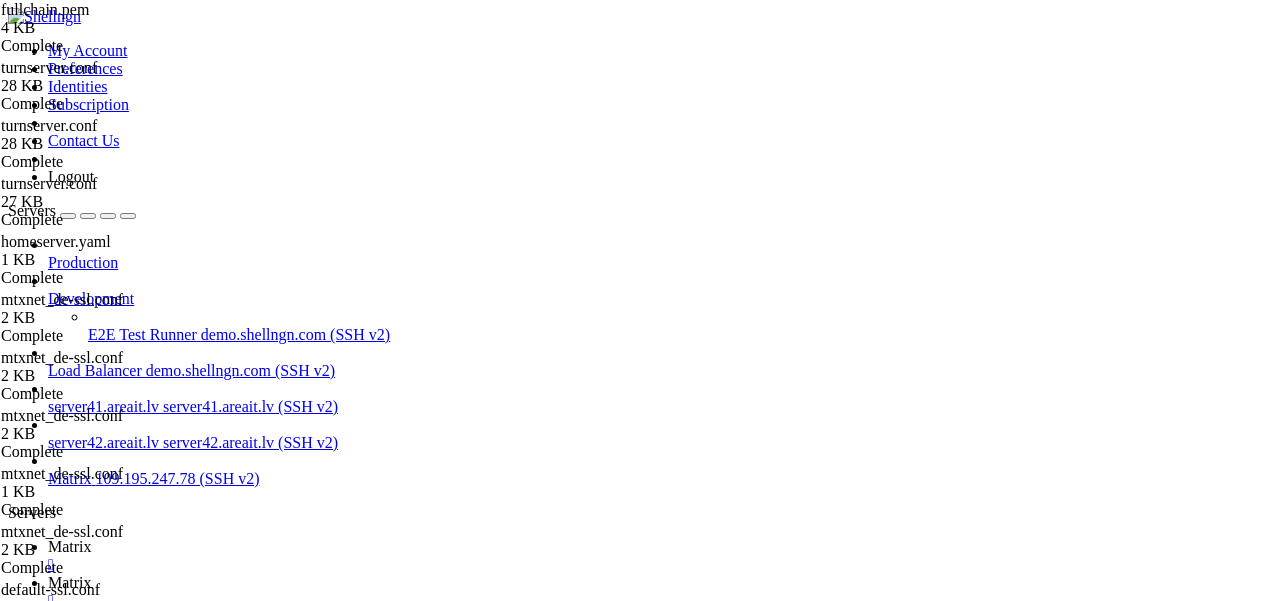 scroll, scrollTop: 0, scrollLeft: 0, axis: both 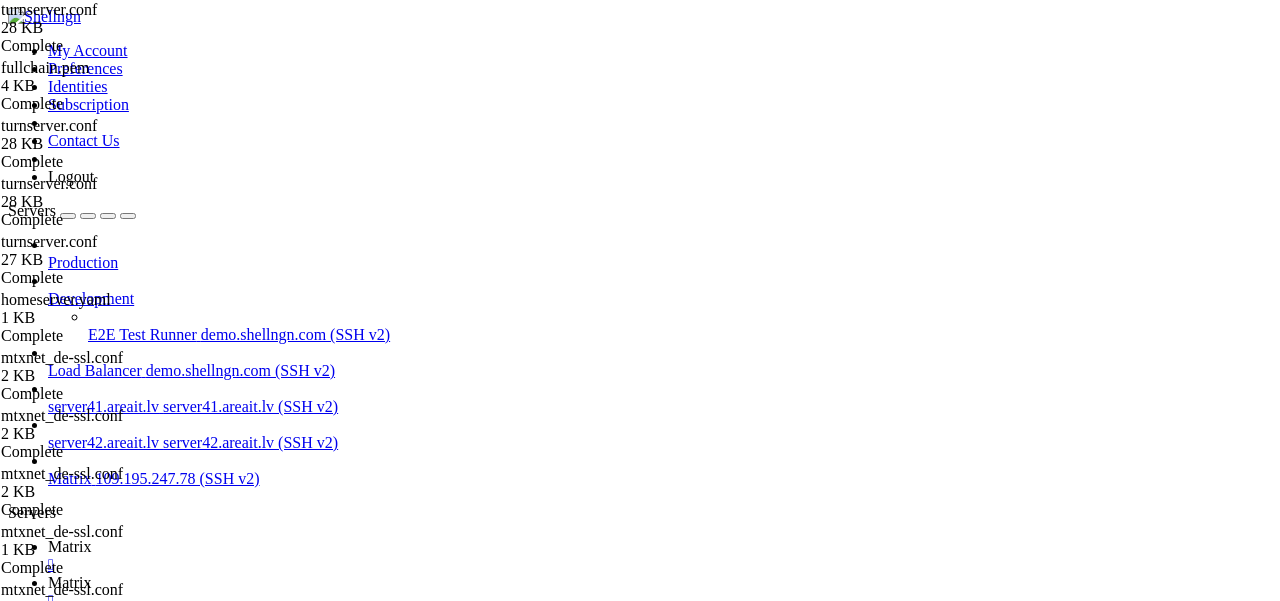 click on "# Uncomment to set the permission lifetime. # Default to 300 secs (5 minutes). # In production this value MUST not be changed, # however it can be useful for test purposes. # #permission-lifetime=300 # Certificate file. # Use an absolute path or path relative to the # configuration file. # Use PEM file format. # cert=/etc/ssl/certs/turn_server_cert.pem # Private key file. # Use an absolute path or path relative to the # configuration file. # Use PEM file format. # pkey=/etc/ssl/private/turn_server_pkey.pem # Private key file password, if it is in encoded format. # This option has no default value. # #pkey-pwd=... # Allowed OpenSSL cipher list for TLS/DTLS connections. # Default value is "DEFAULT". # #cipher-list="DEFAULT" # CA file in OpenSSL format. # Forces TURN server to verify the client SSL certificates. # By default this is not set: there is no default value and the client # certificate is not checked. # # Example: #CA-file=/etc/ssh/id_rsa.cert # Curve name for EC ciphers, if supported by OpenSSL" at bounding box center (657, 1827) 